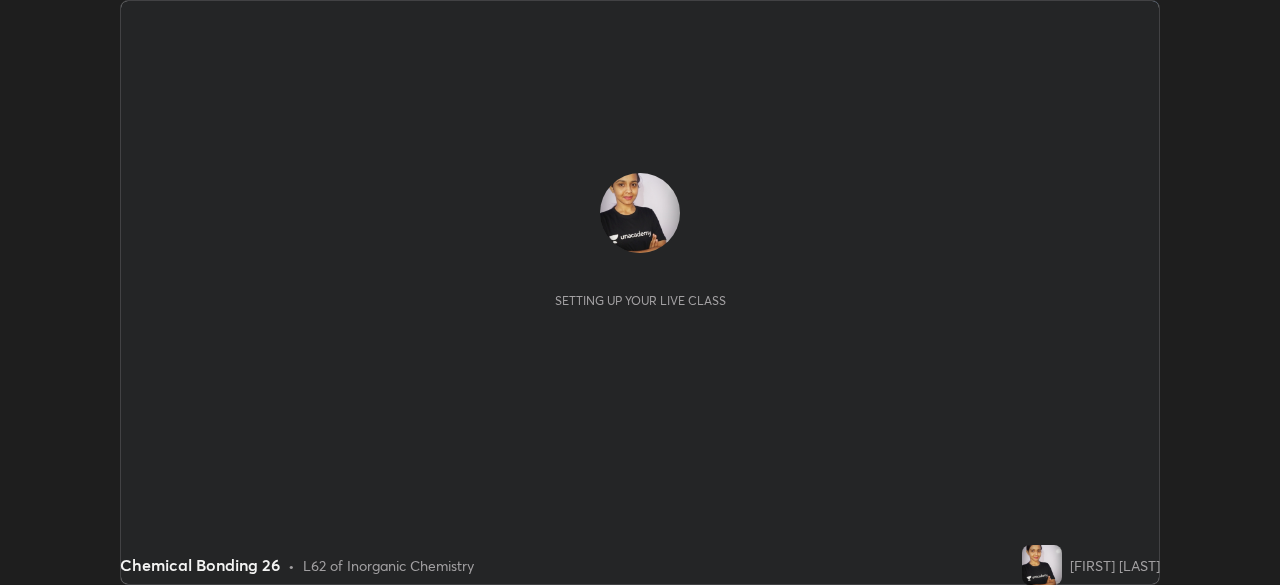 scroll, scrollTop: 0, scrollLeft: 0, axis: both 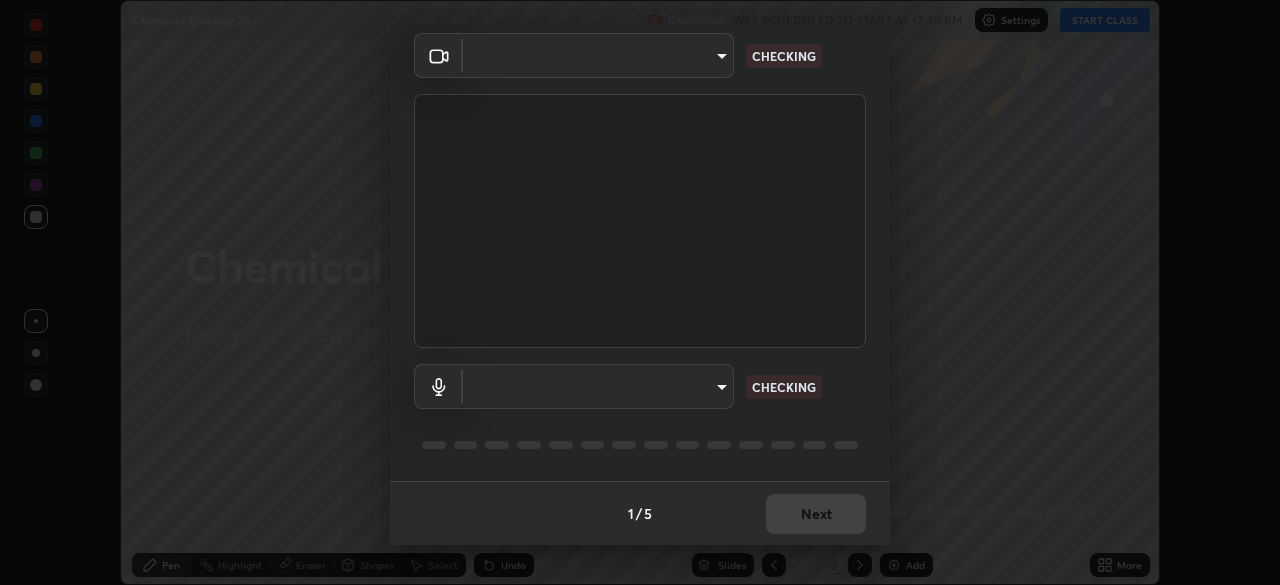 type on "0027d880a7963b517085937af56b29aa5f40e4e38db0b01c1037129a09c40036" 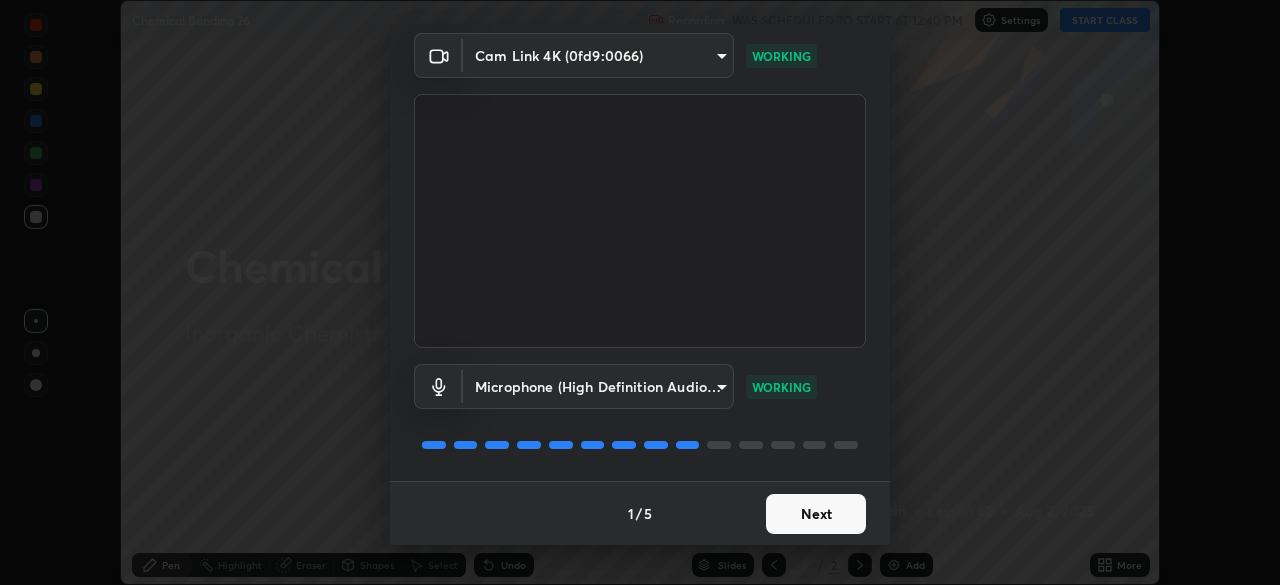click on "Next" at bounding box center [816, 514] 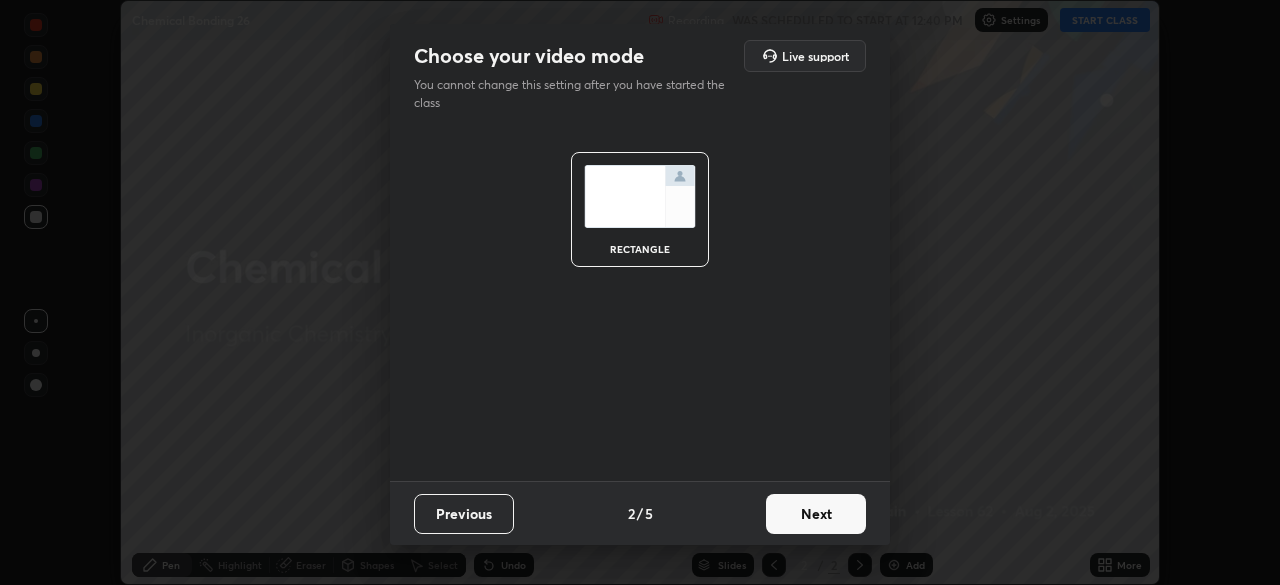 scroll, scrollTop: 0, scrollLeft: 0, axis: both 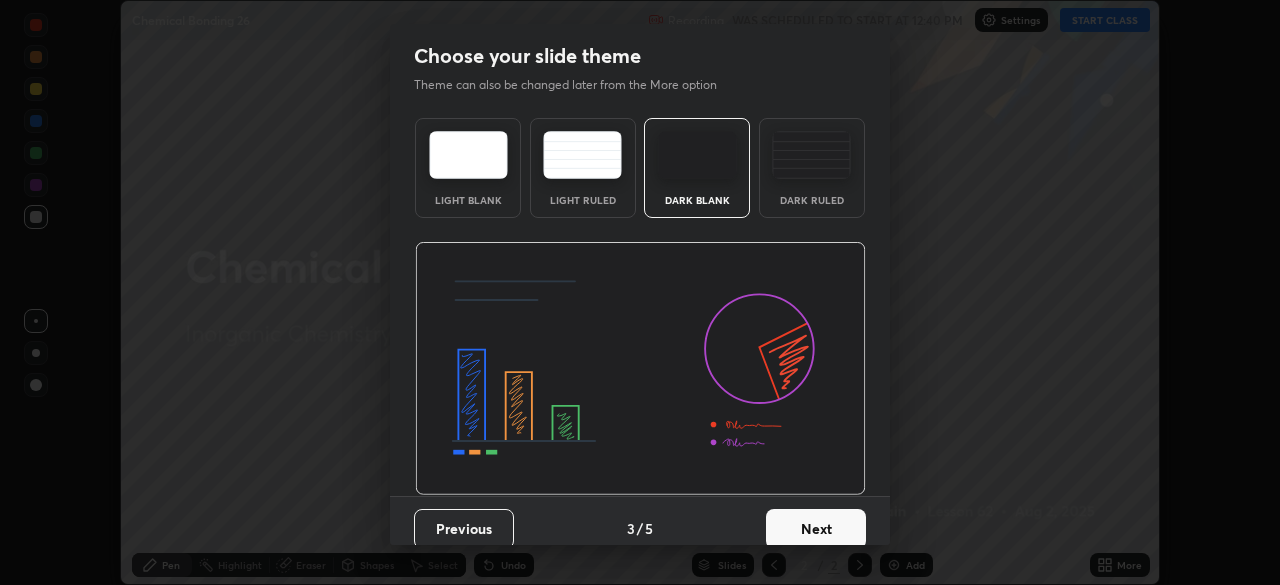 click on "Next" at bounding box center [816, 529] 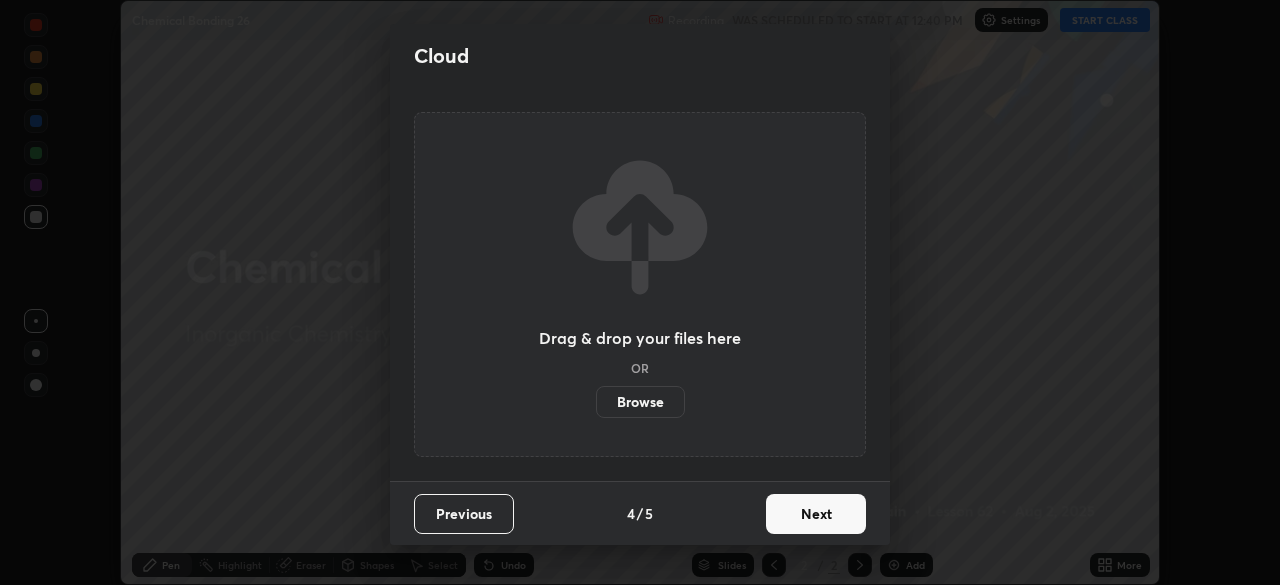 click on "Next" at bounding box center (816, 514) 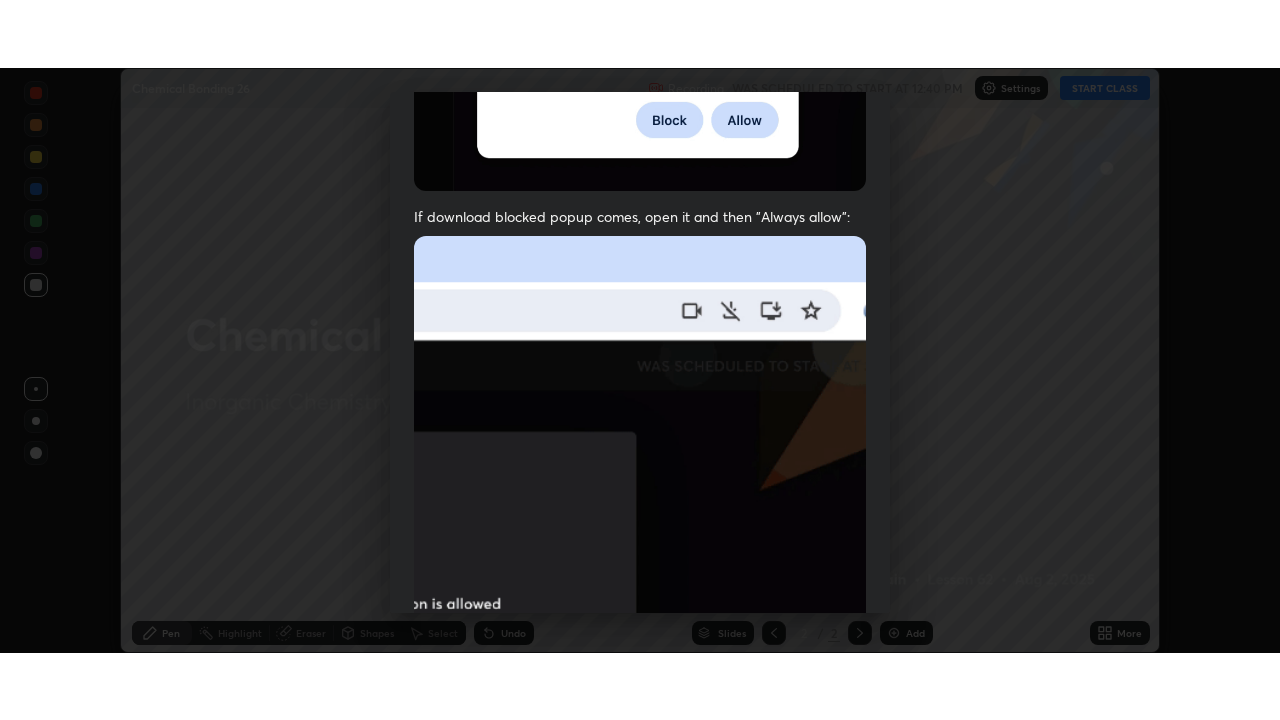 scroll, scrollTop: 479, scrollLeft: 0, axis: vertical 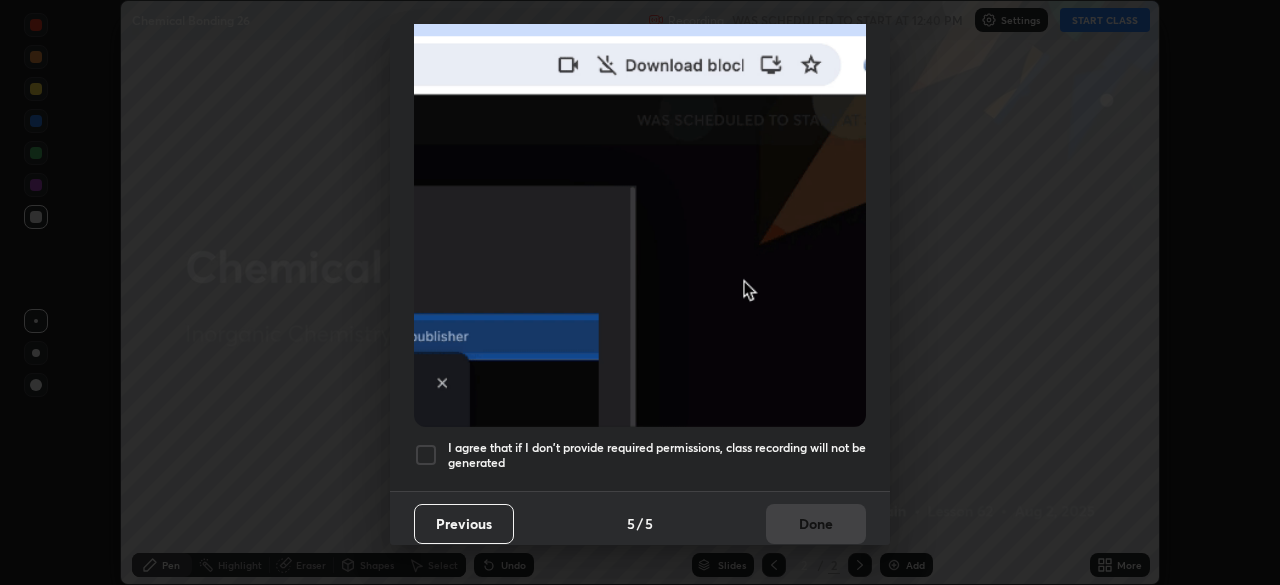click at bounding box center [426, 455] 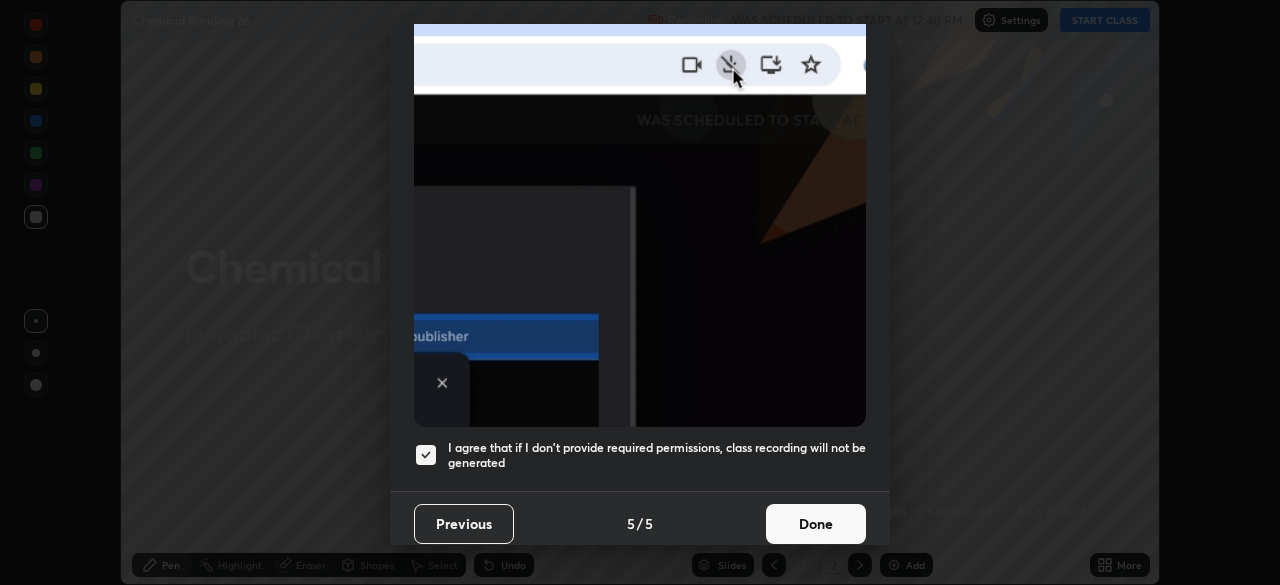 click on "Done" at bounding box center (816, 524) 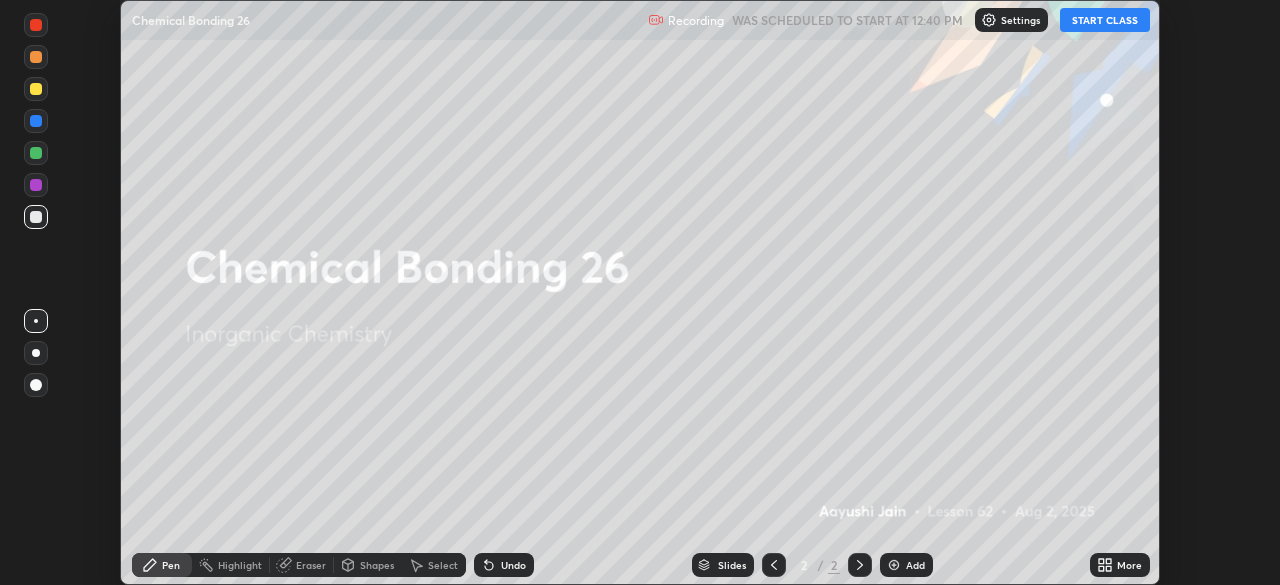 click on "START CLASS" at bounding box center [1105, 20] 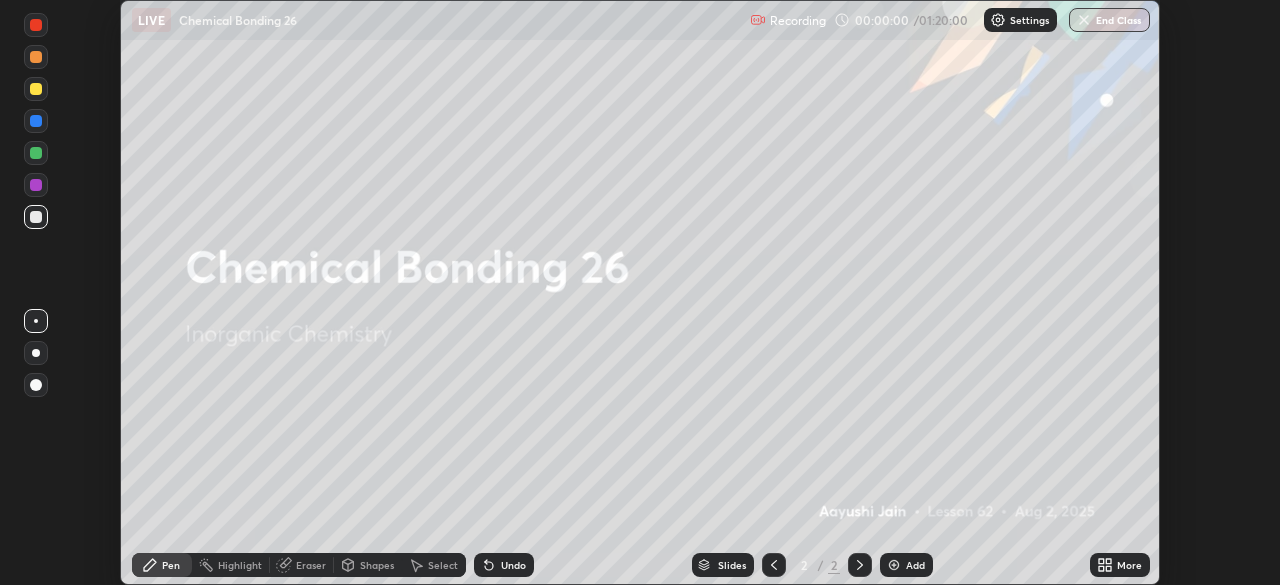 click 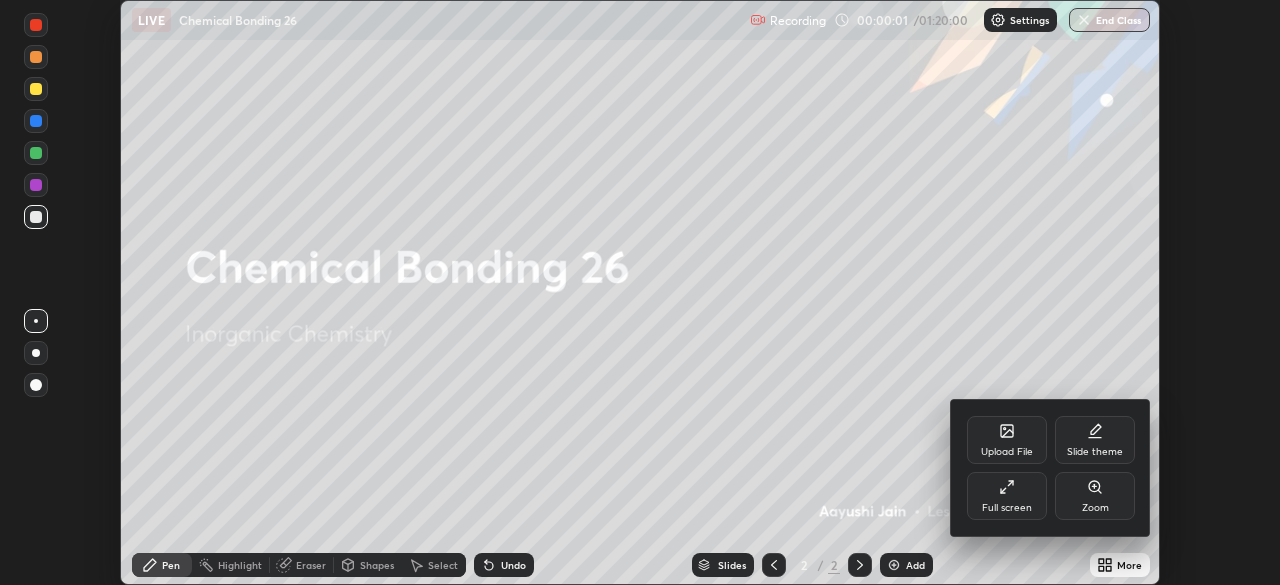 click on "Full screen" at bounding box center (1007, 508) 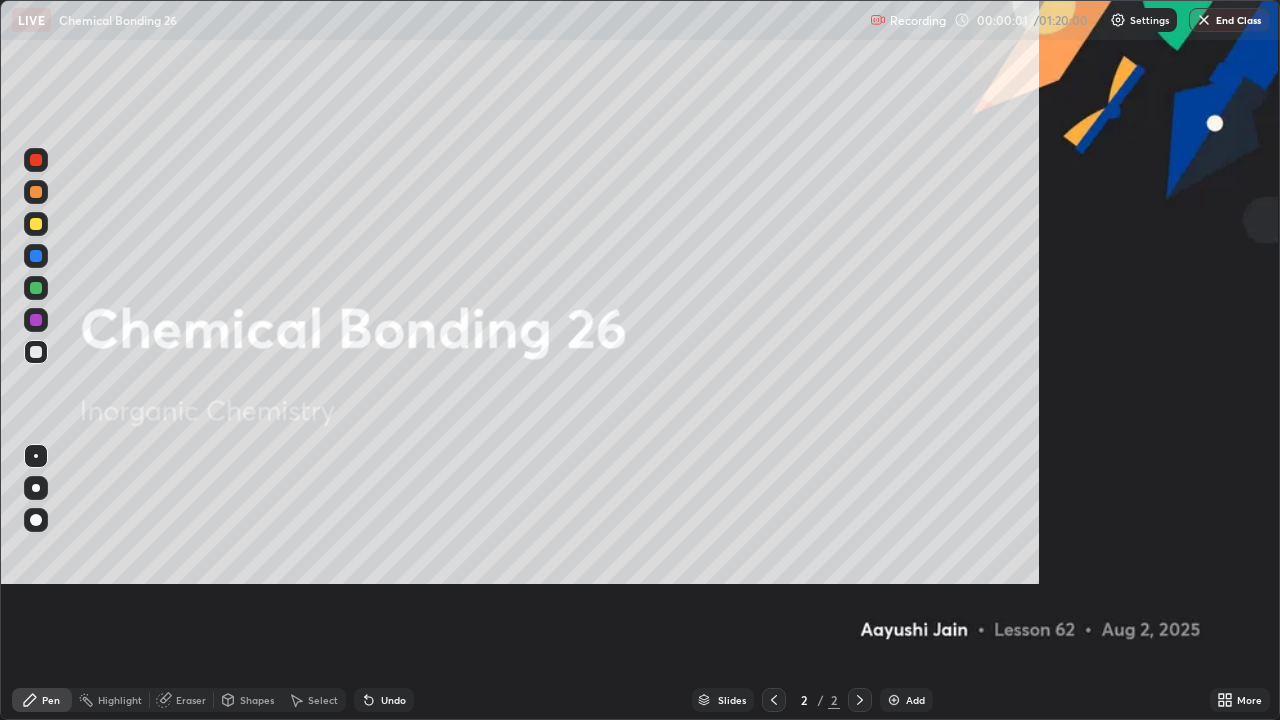 scroll, scrollTop: 99280, scrollLeft: 98720, axis: both 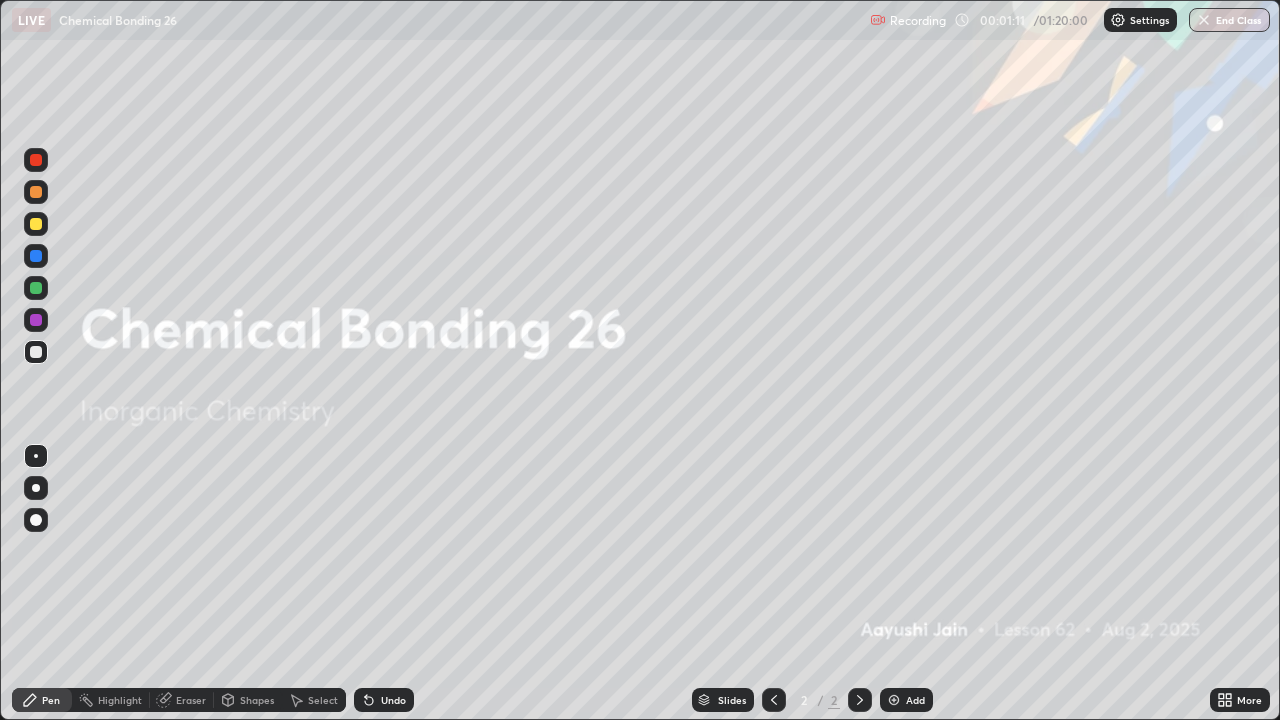 click on "Add" at bounding box center [906, 700] 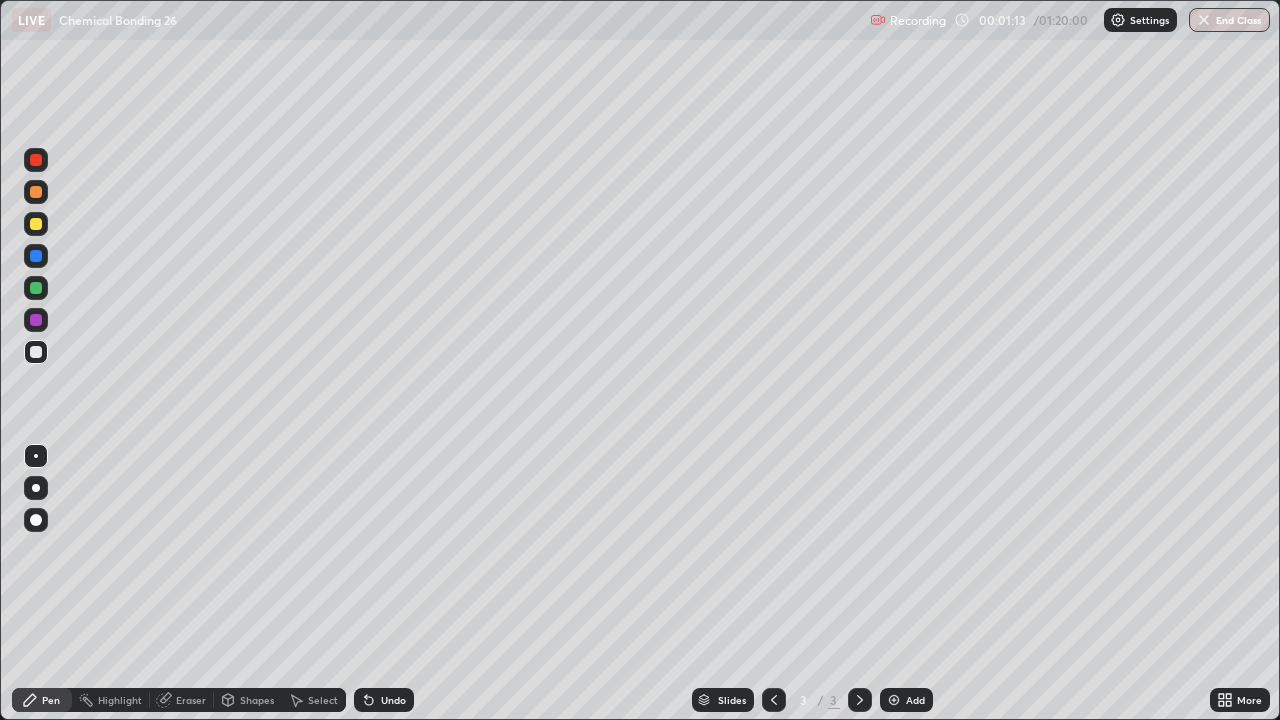 click at bounding box center [36, 224] 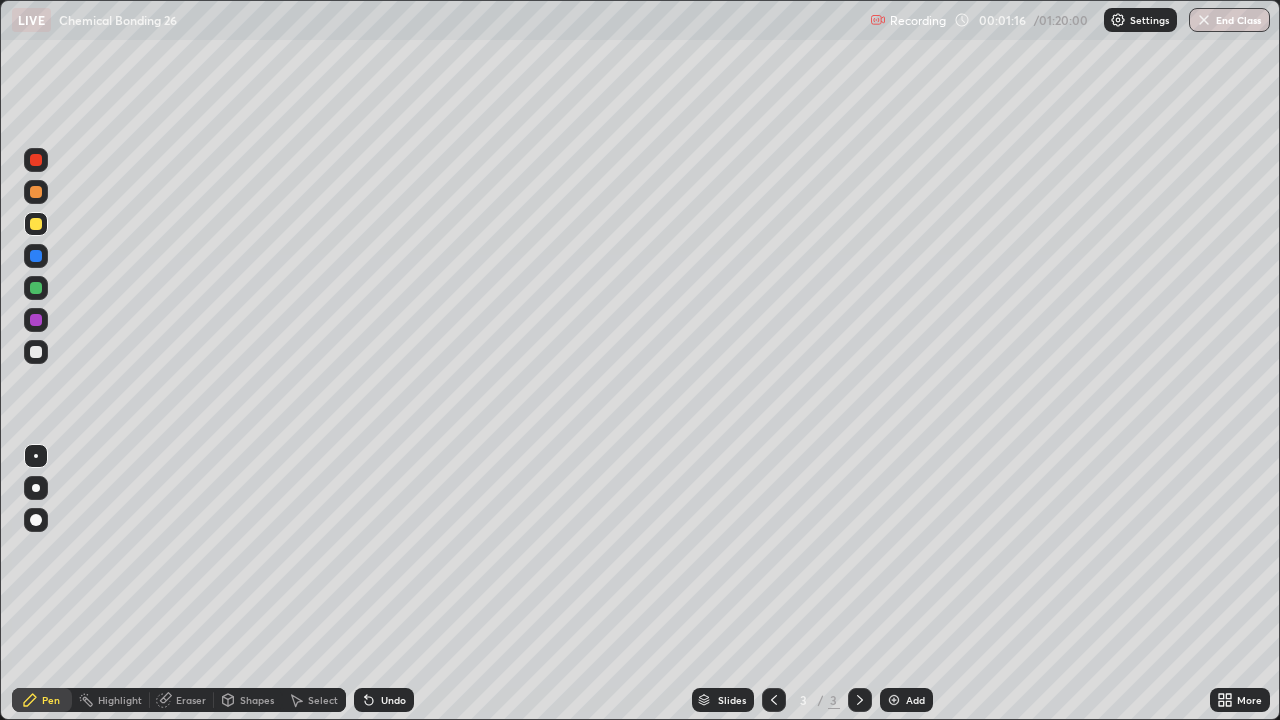 click on "Eraser" at bounding box center (191, 700) 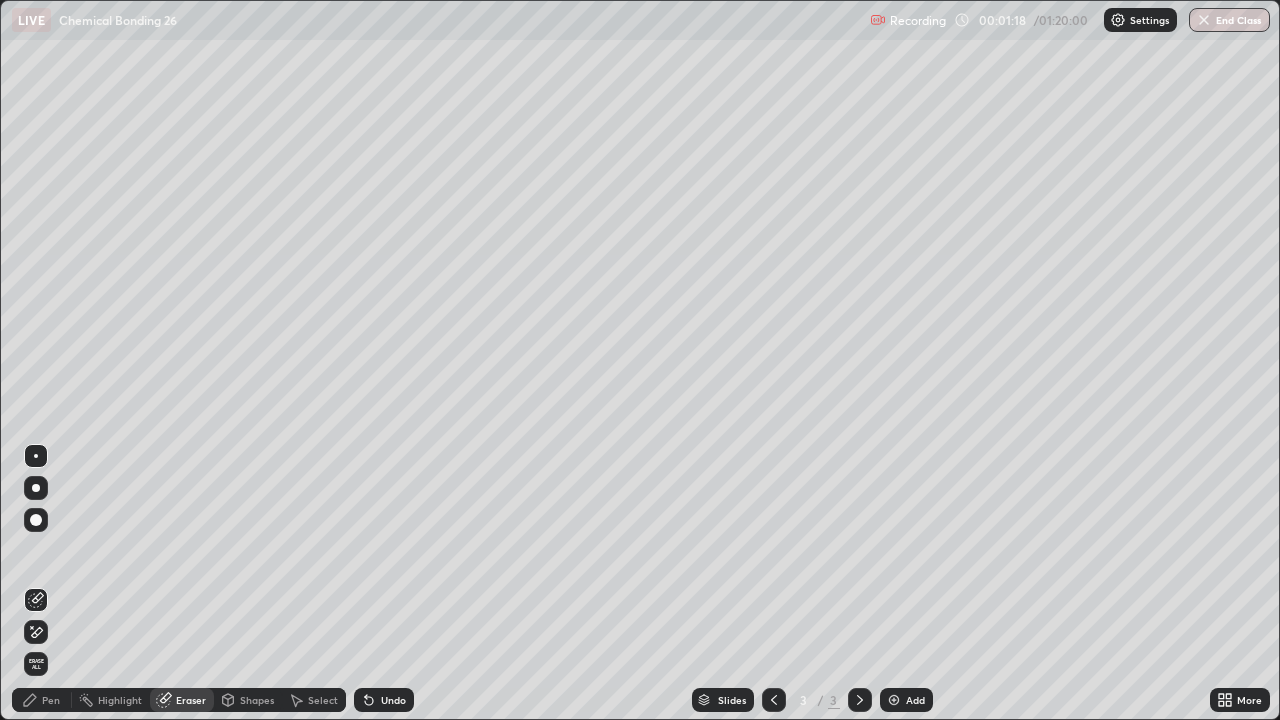 click on "Pen" at bounding box center (51, 700) 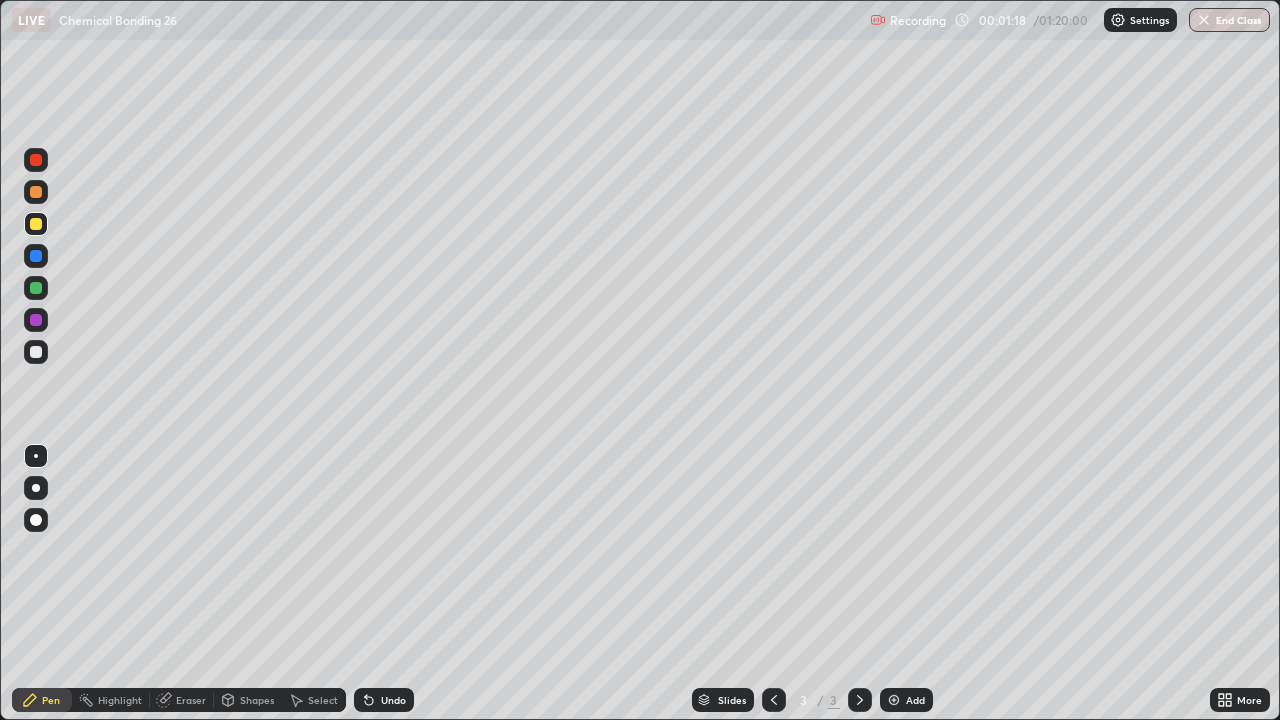 click on "Eraser" at bounding box center (191, 700) 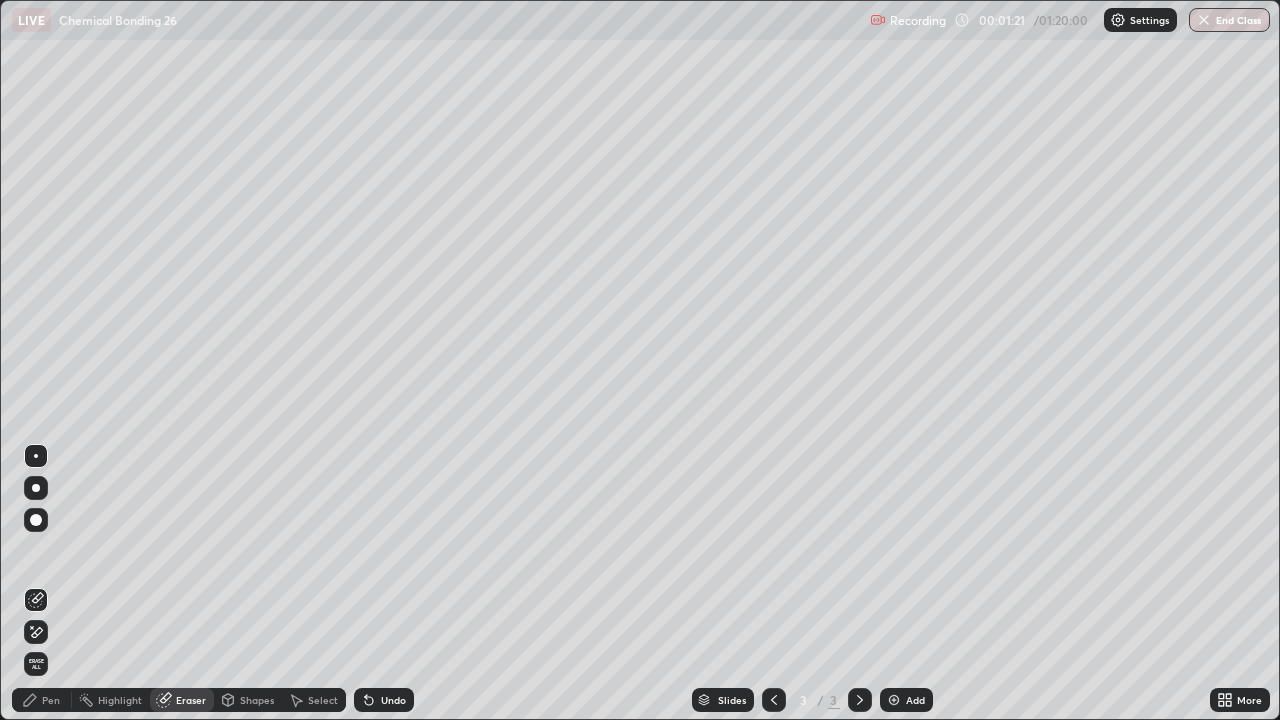 click on "Pen" at bounding box center [51, 700] 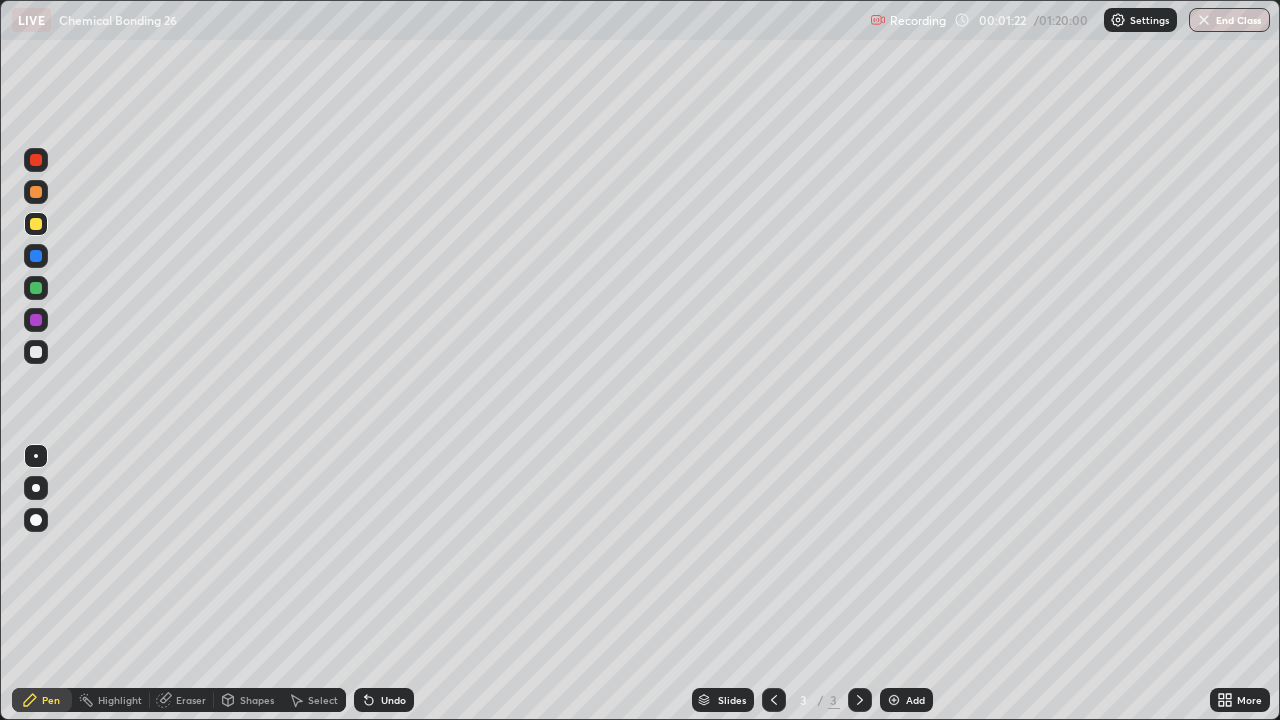 click at bounding box center (36, 488) 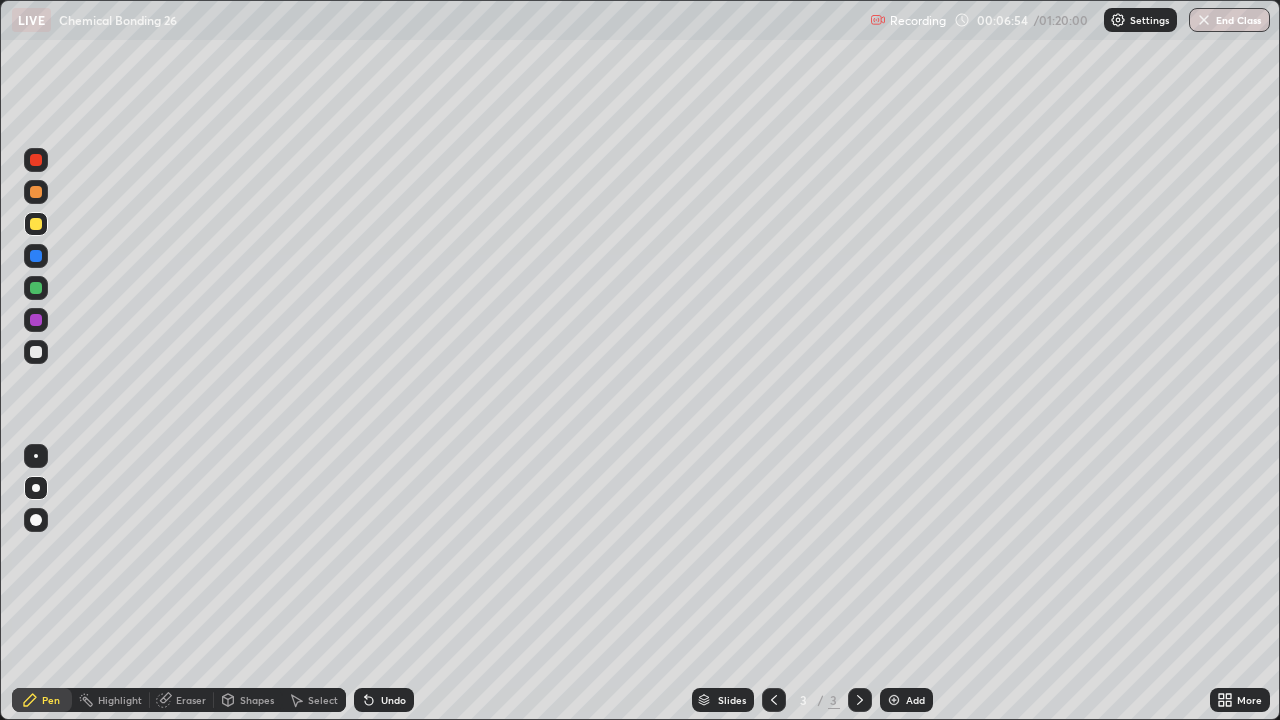 click on "Eraser" at bounding box center (182, 700) 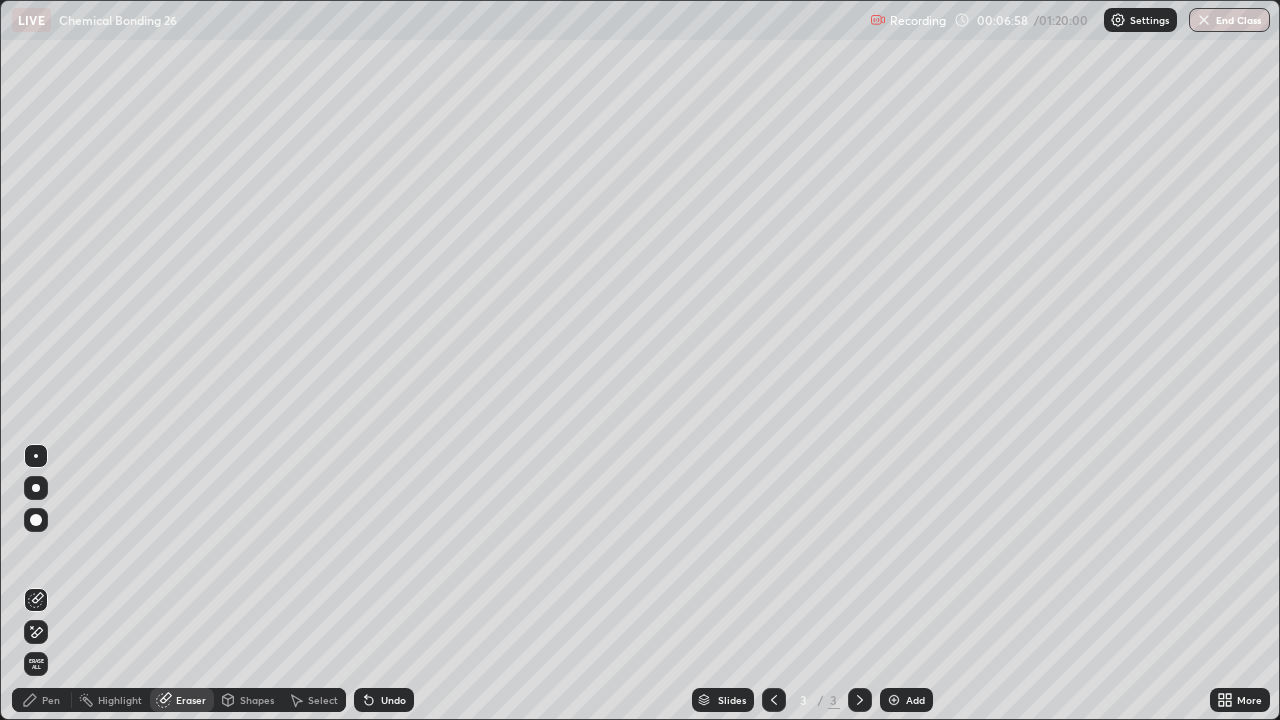 click on "Pen" at bounding box center (51, 700) 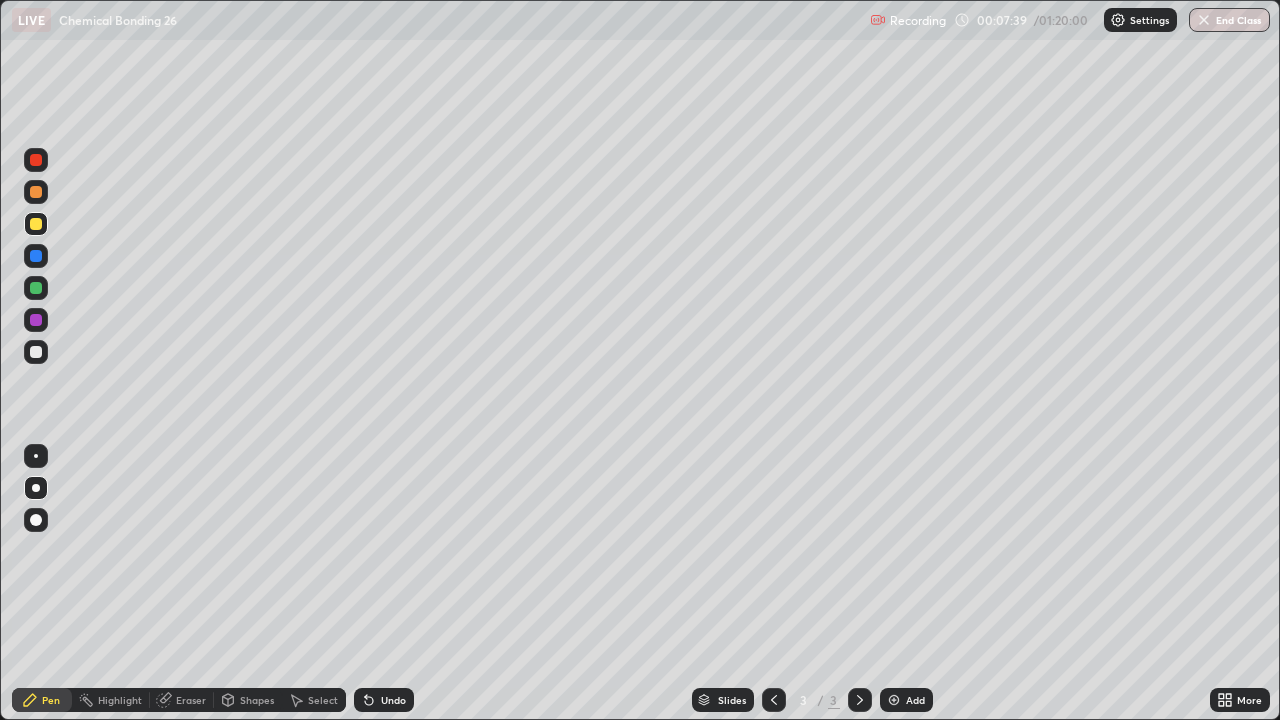 click at bounding box center [36, 256] 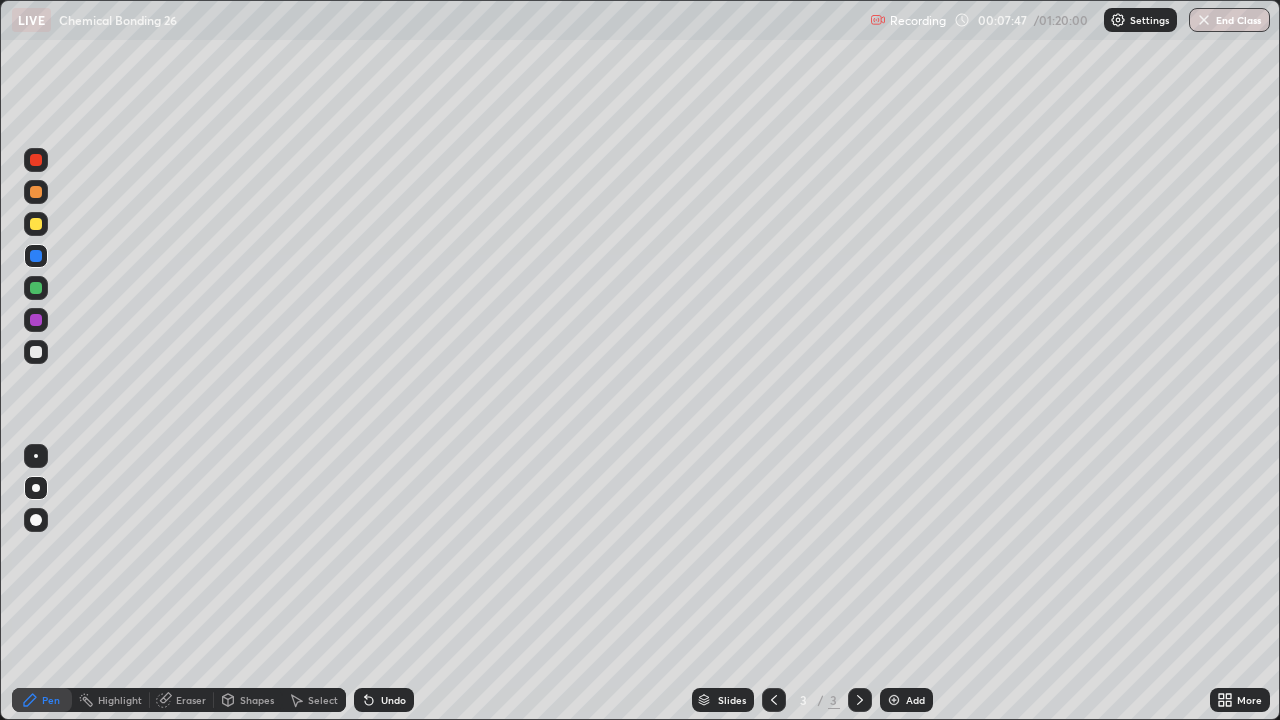 click at bounding box center (36, 352) 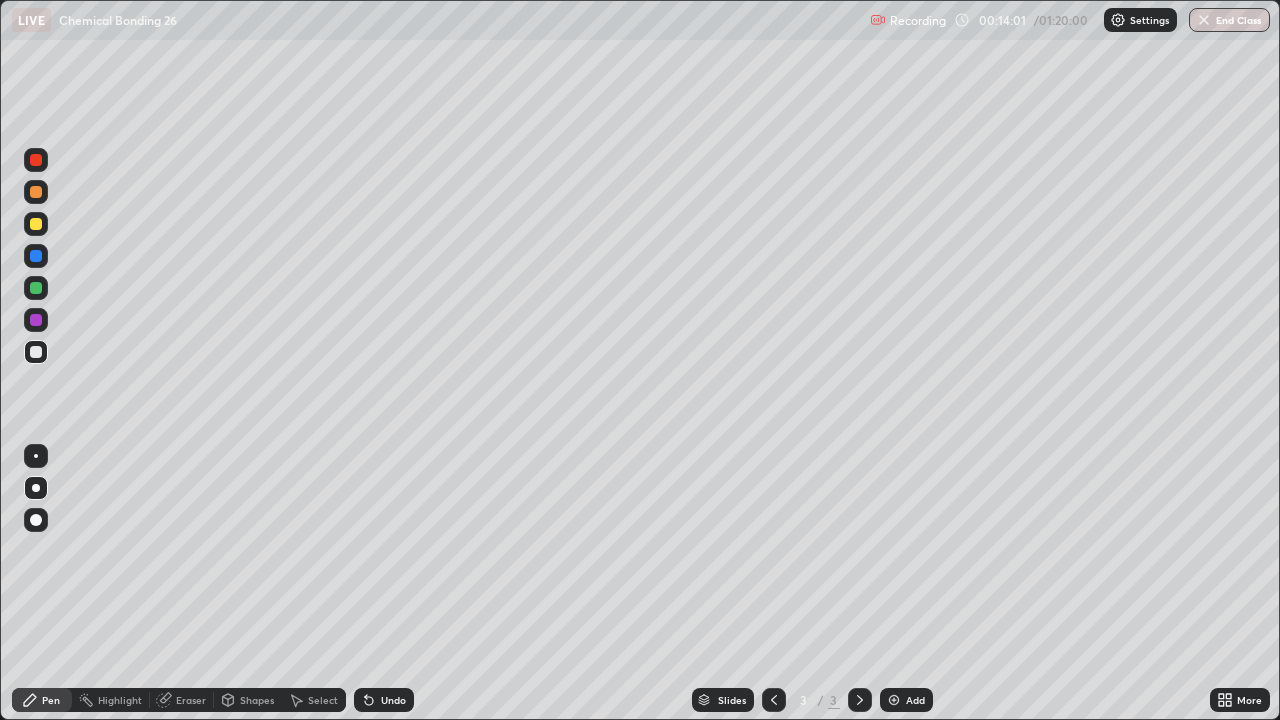 click on "Add" at bounding box center [906, 700] 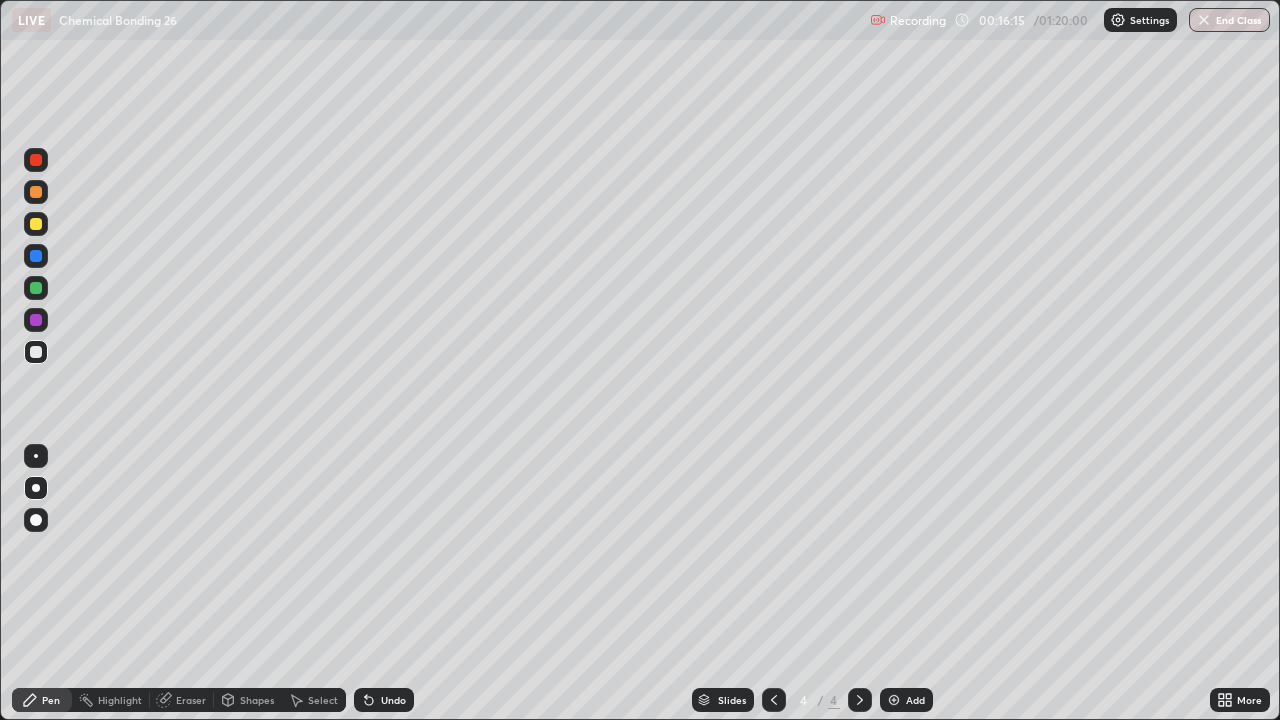 click on "Eraser" at bounding box center [182, 700] 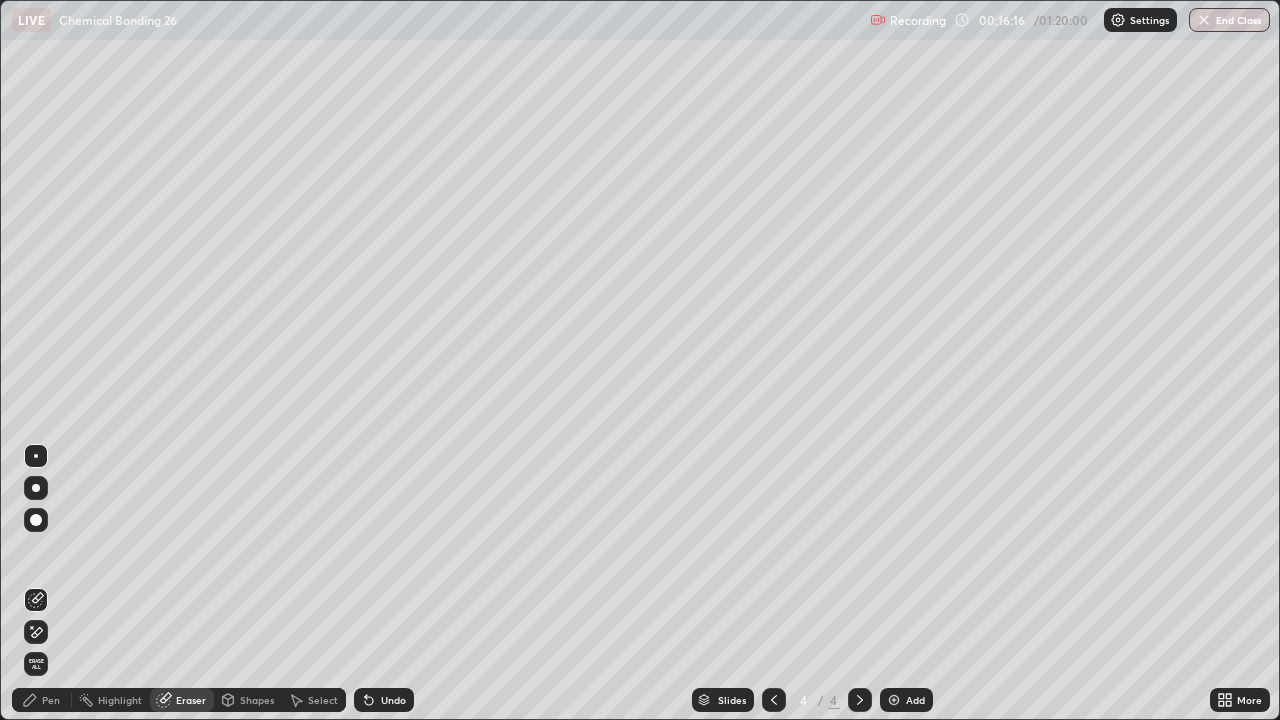 click on "Pen" at bounding box center [51, 700] 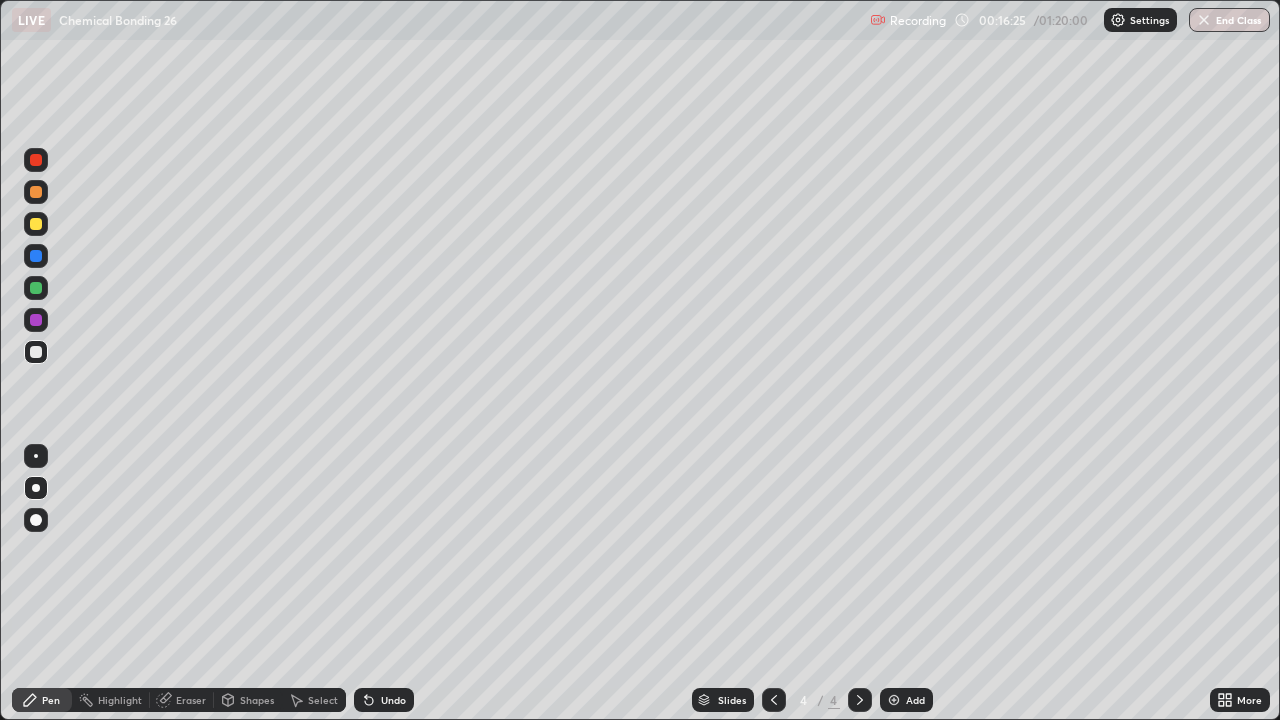 click on "Eraser" at bounding box center (191, 700) 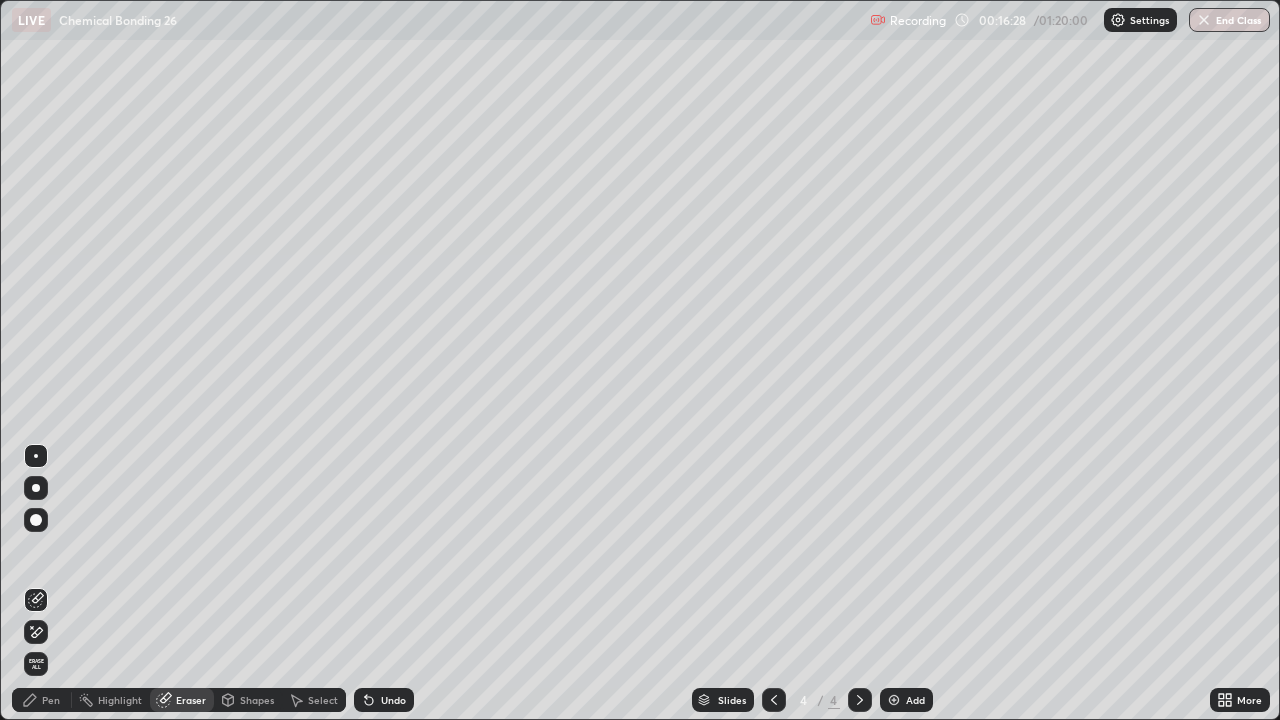 click on "Pen" at bounding box center [42, 700] 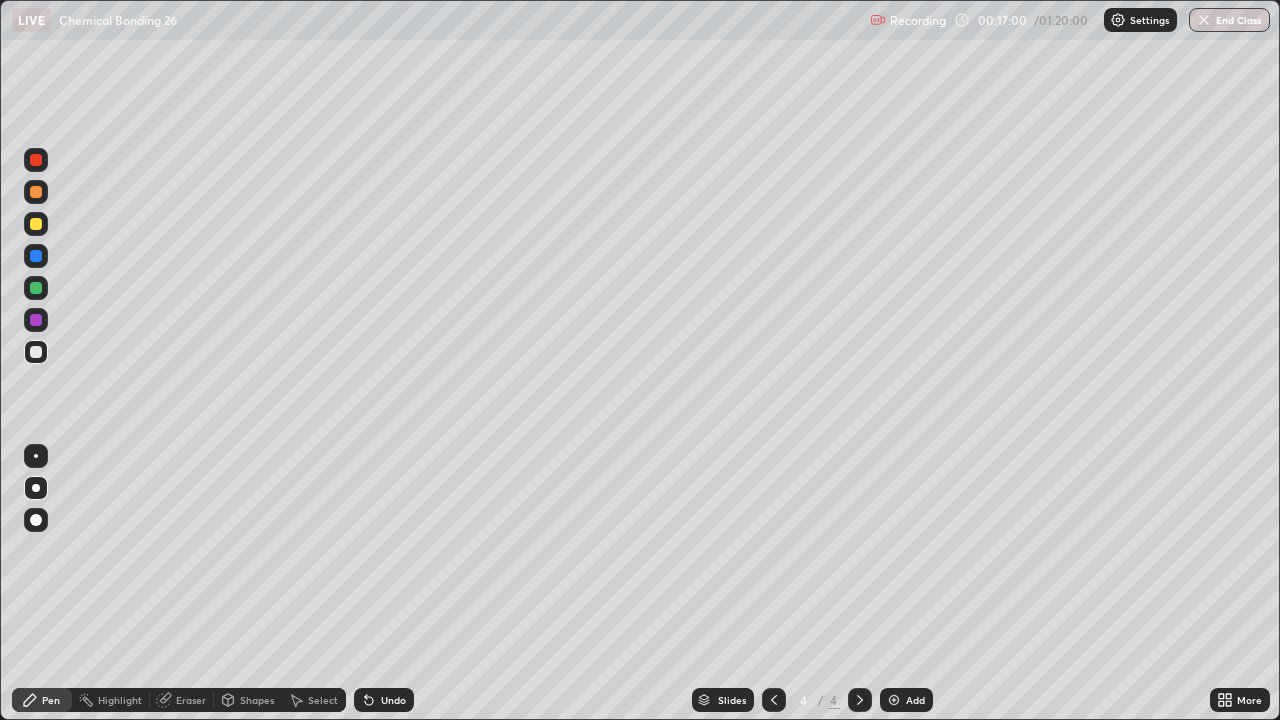click at bounding box center [36, 224] 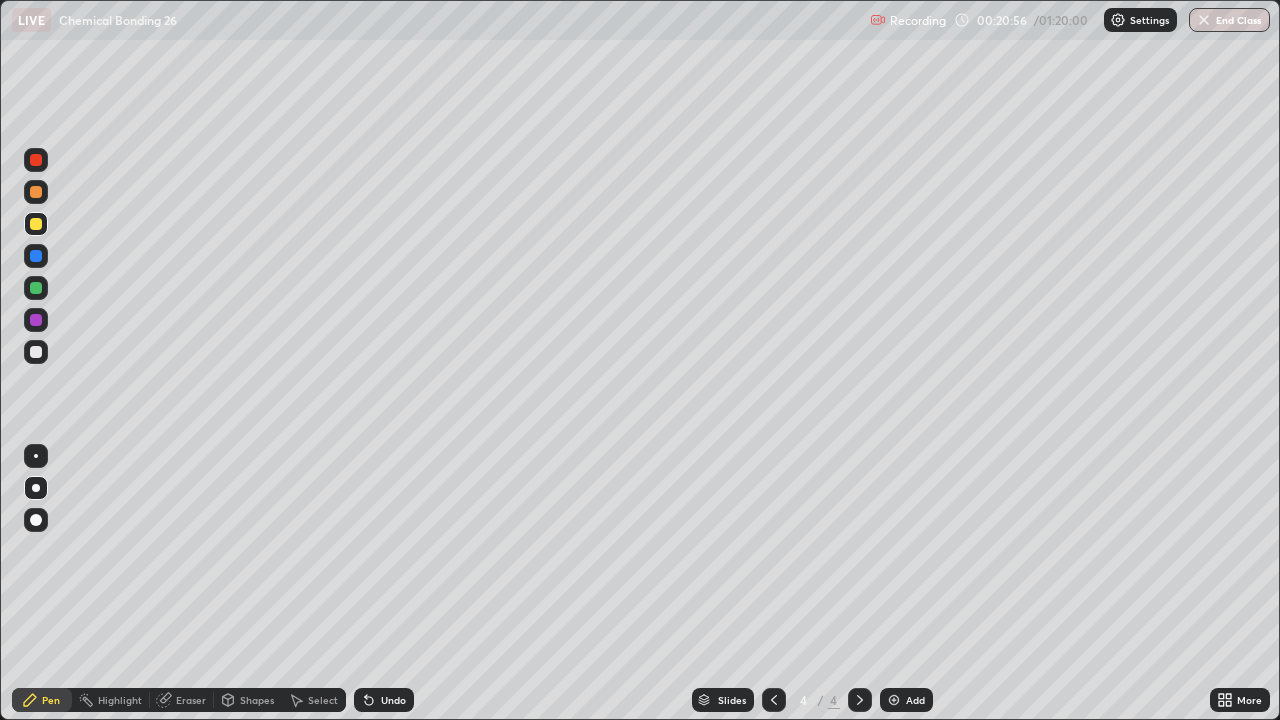 click on "Add" at bounding box center [906, 700] 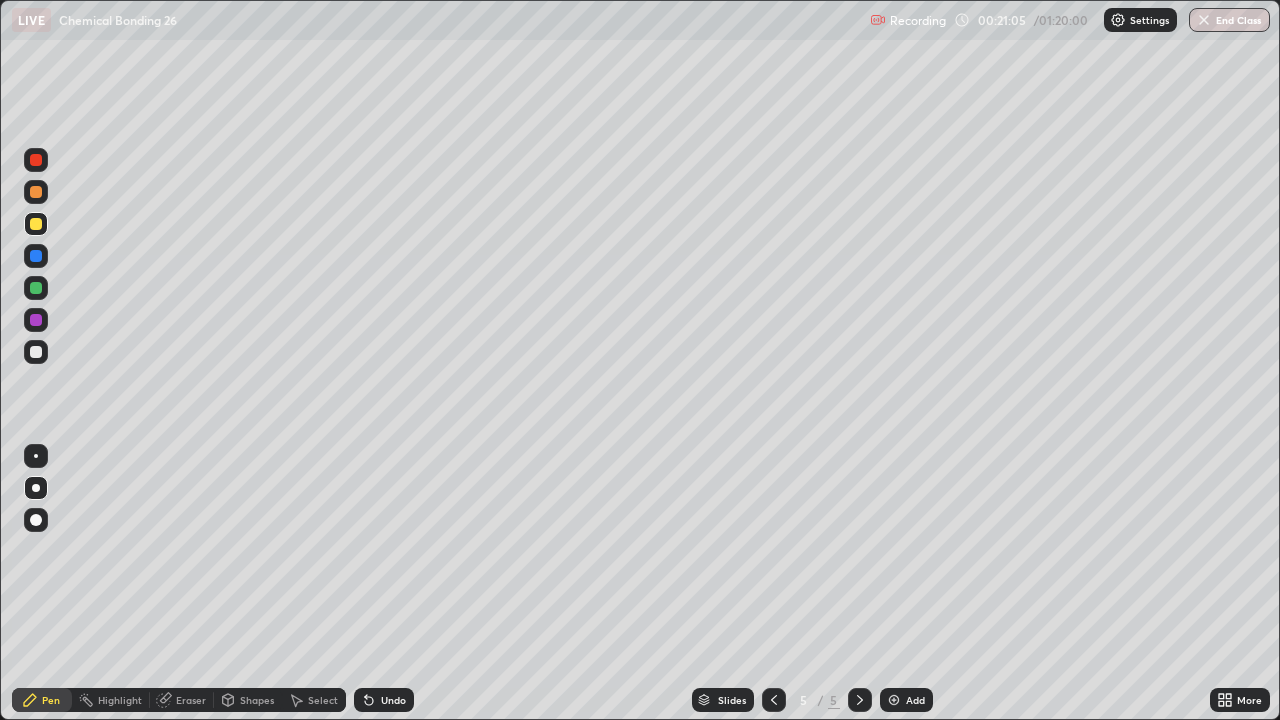 click 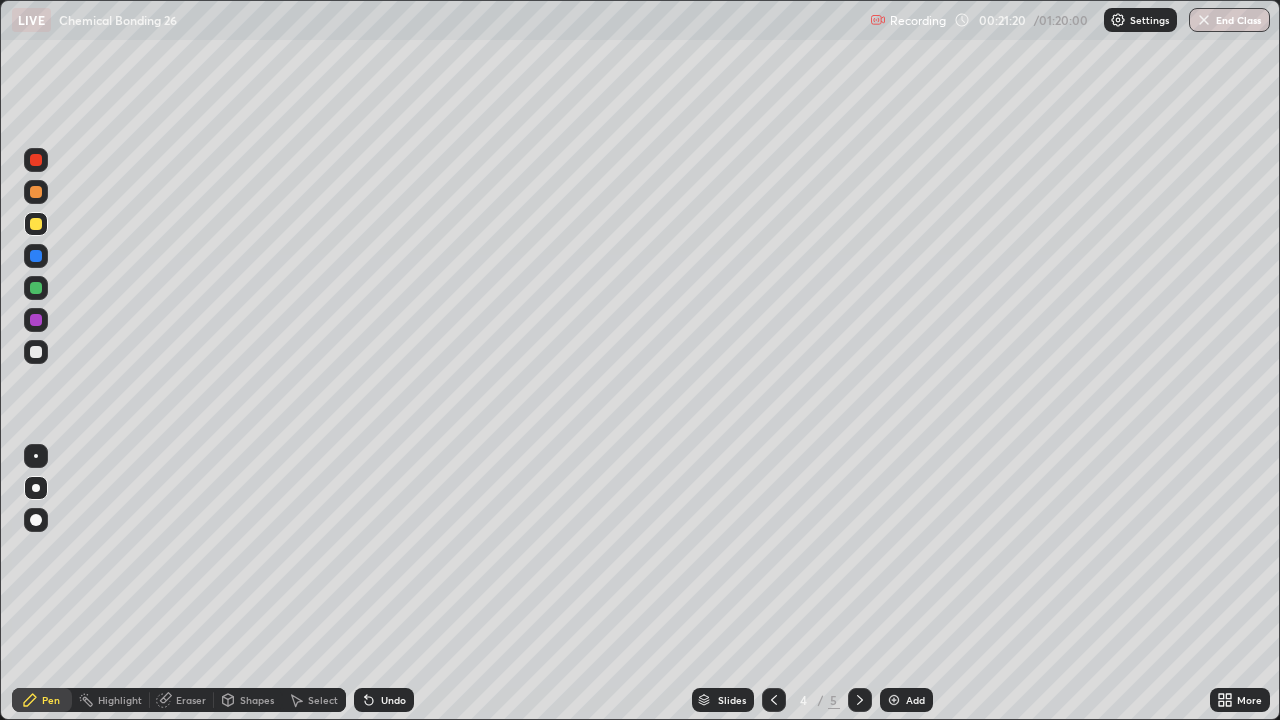 click 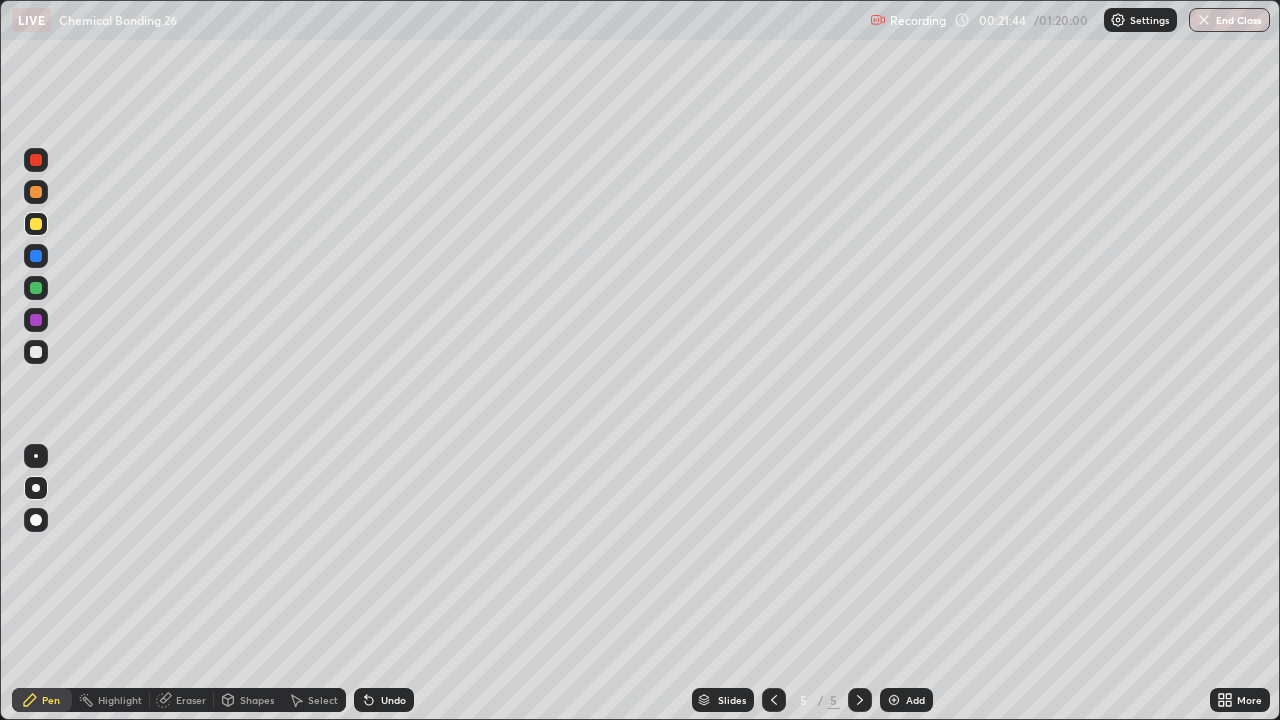 click at bounding box center (36, 352) 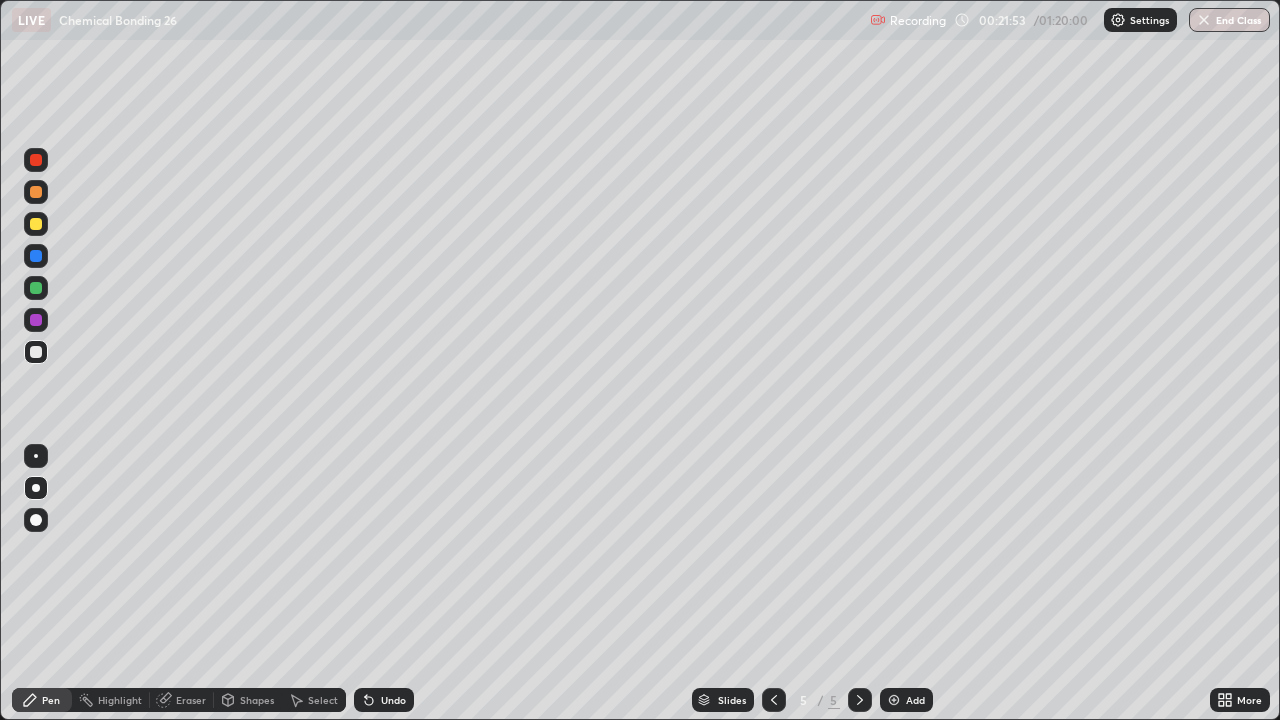 click on "Eraser" at bounding box center (182, 700) 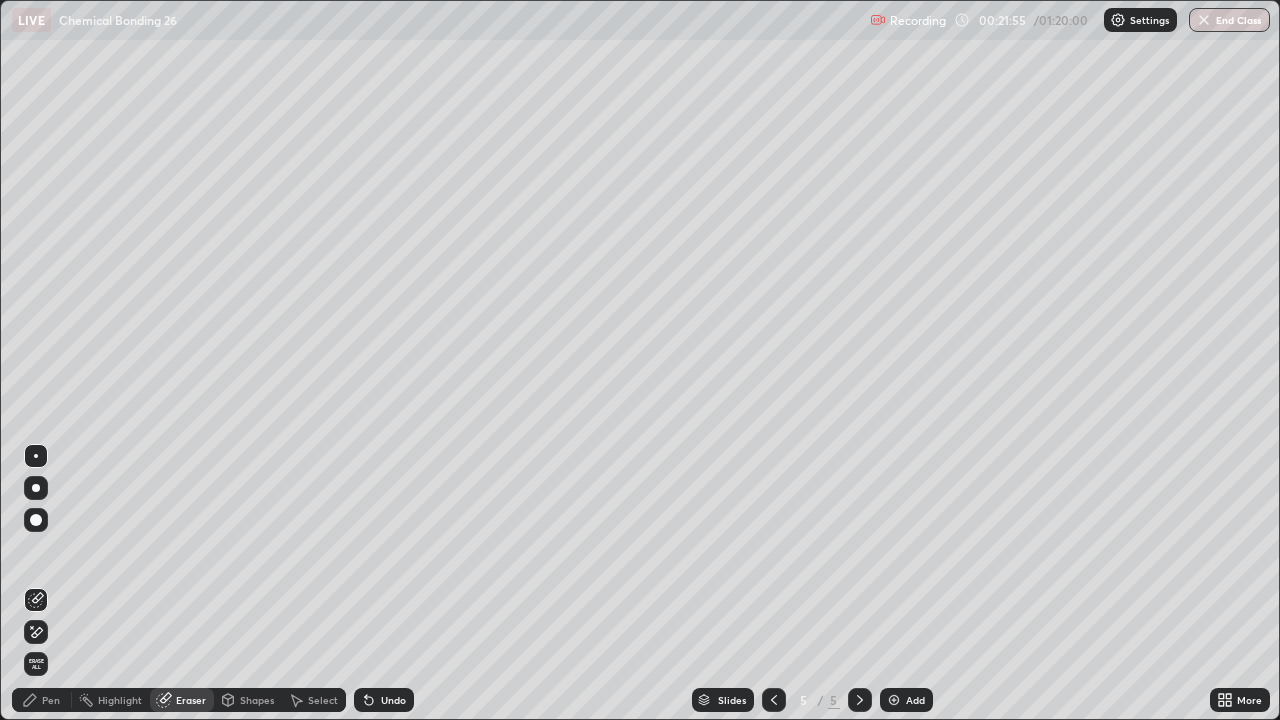click on "Pen" at bounding box center [42, 700] 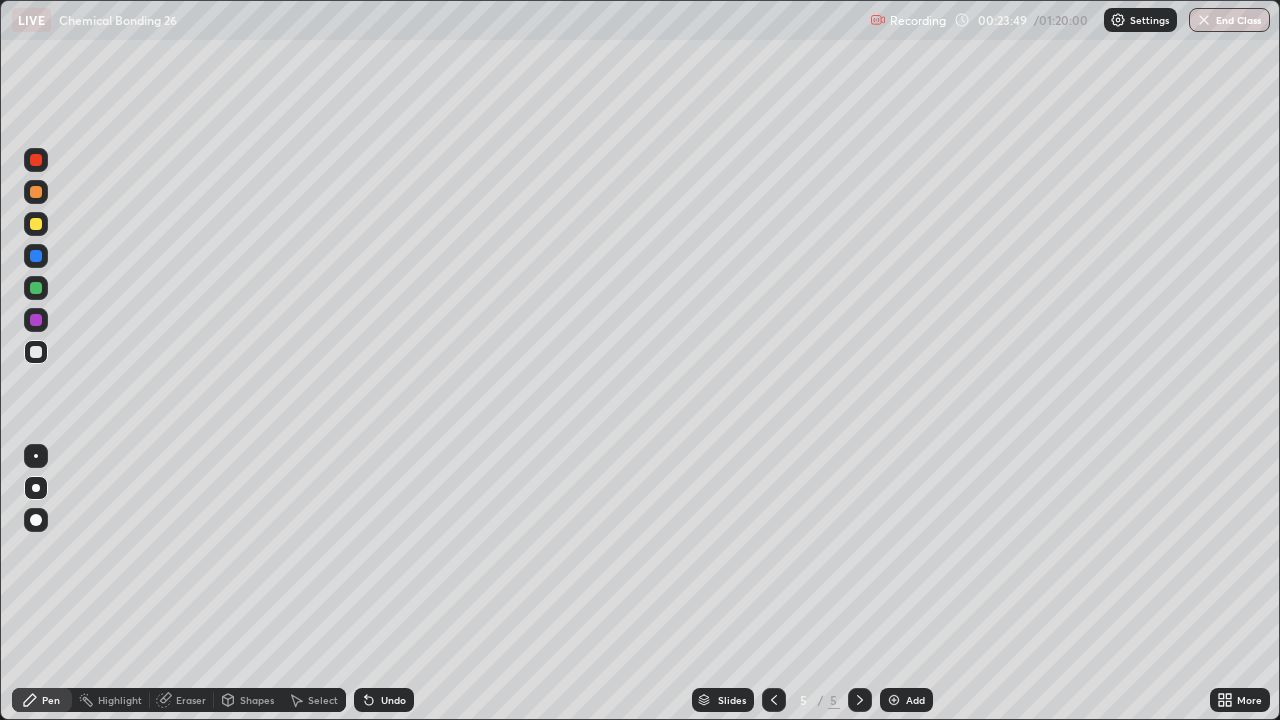 click on "Eraser" at bounding box center [191, 700] 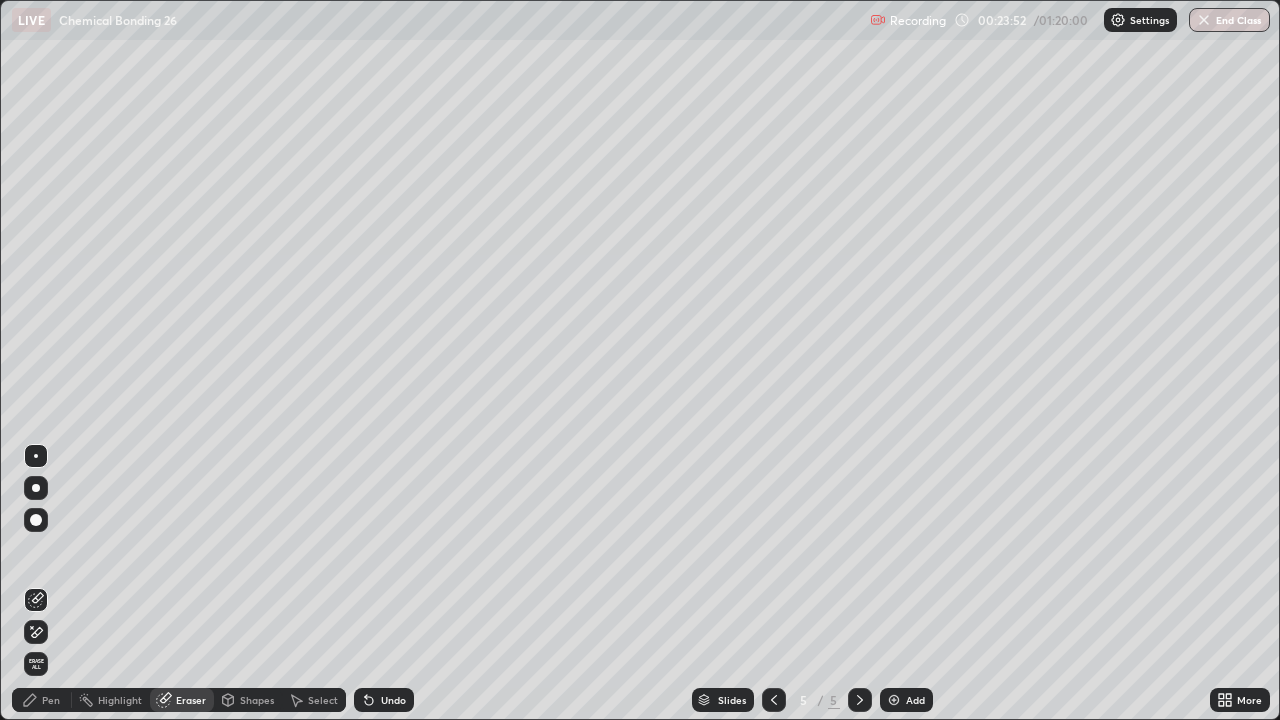 click on "Pen" at bounding box center [51, 700] 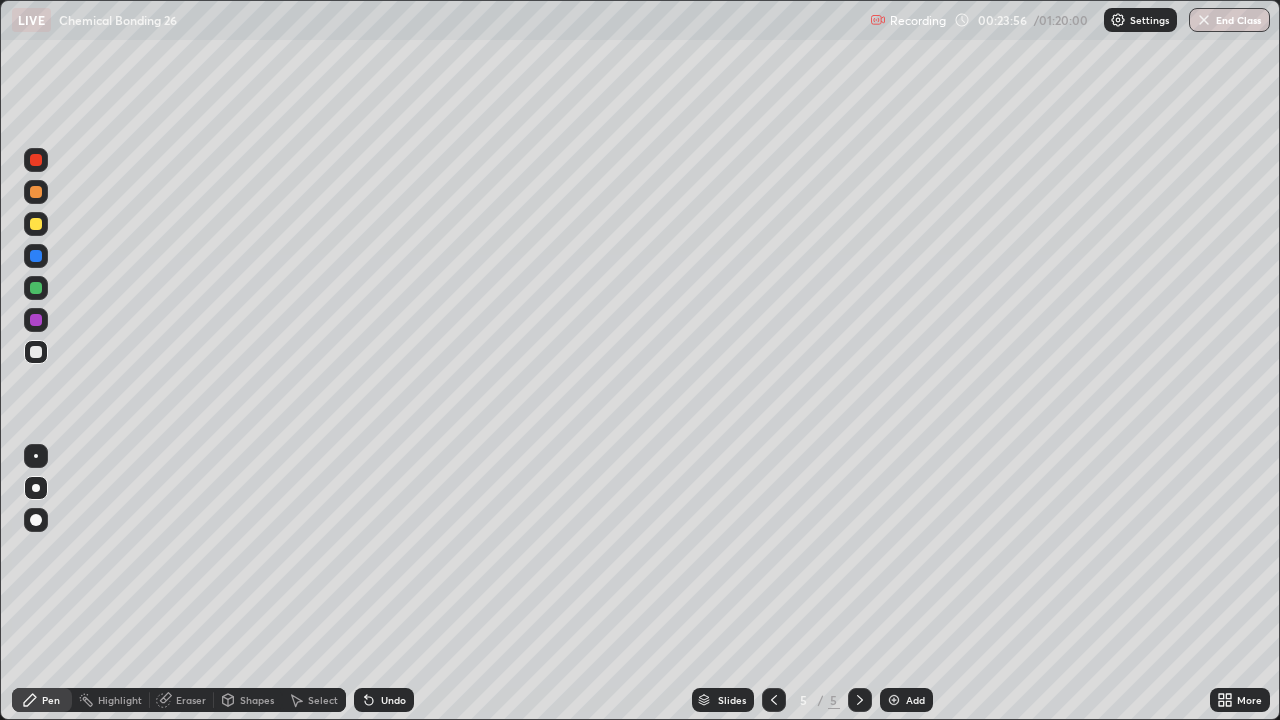 click at bounding box center (36, 224) 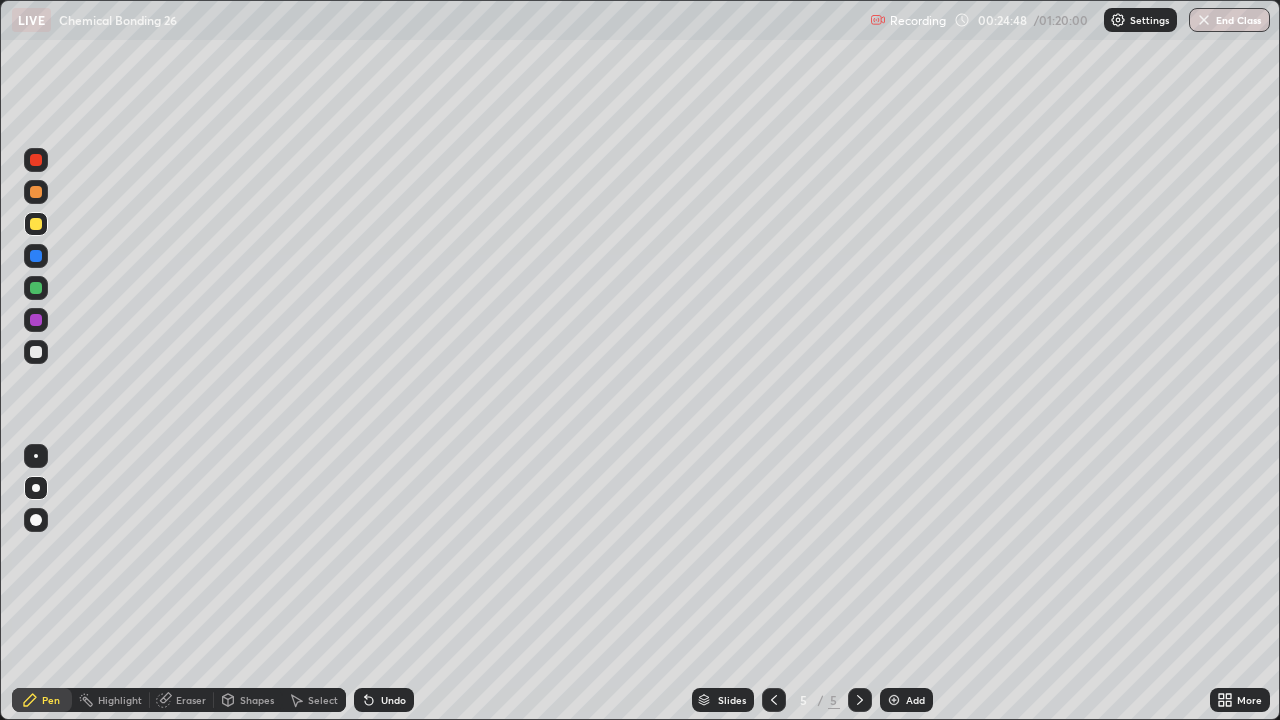 click 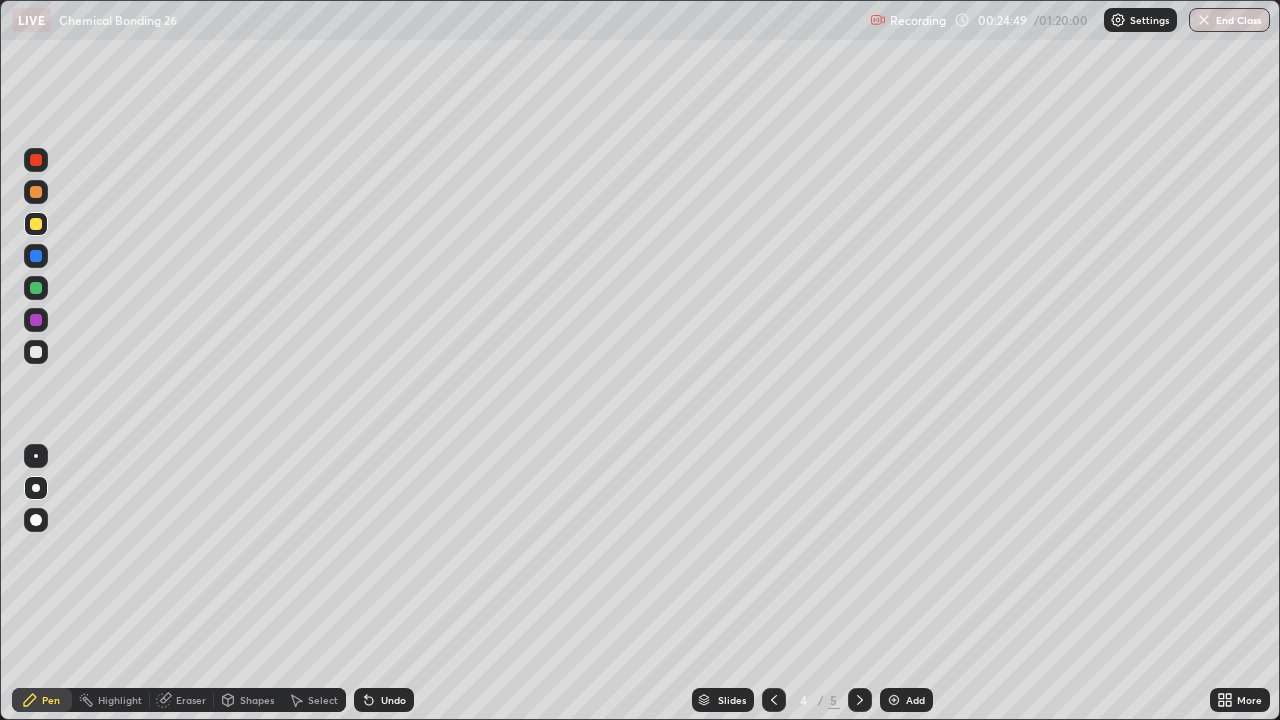 click 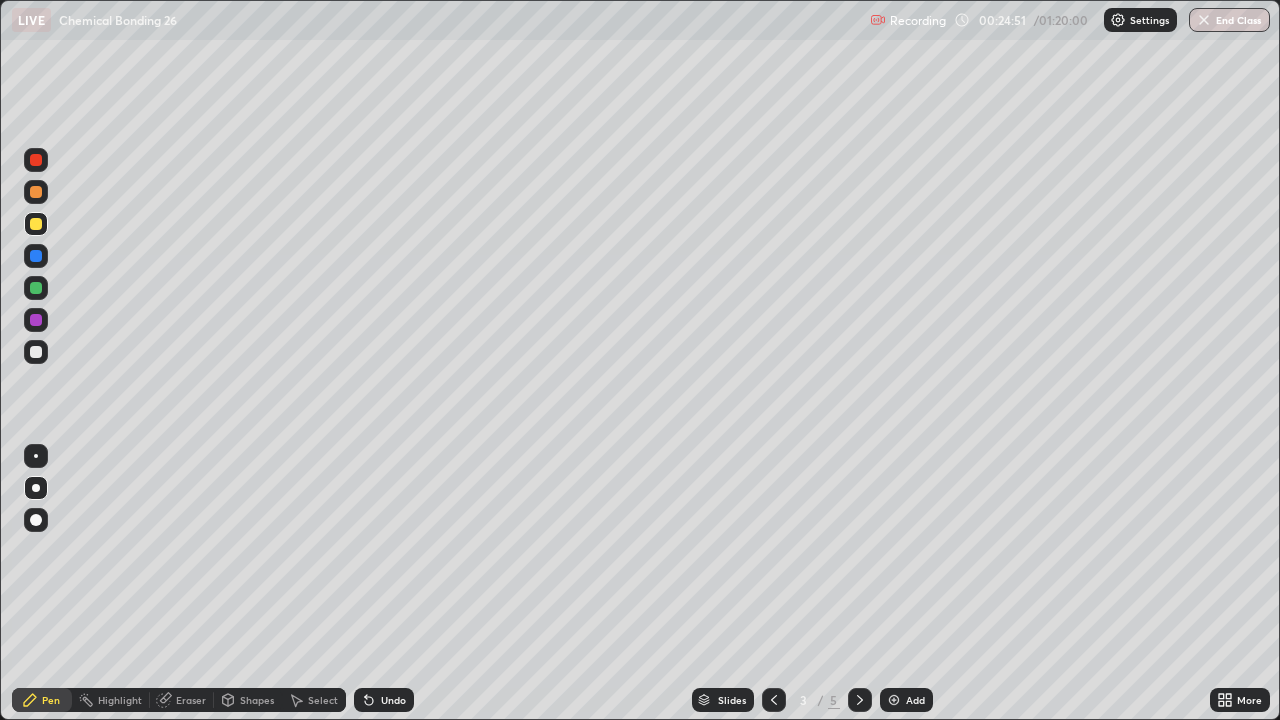 click 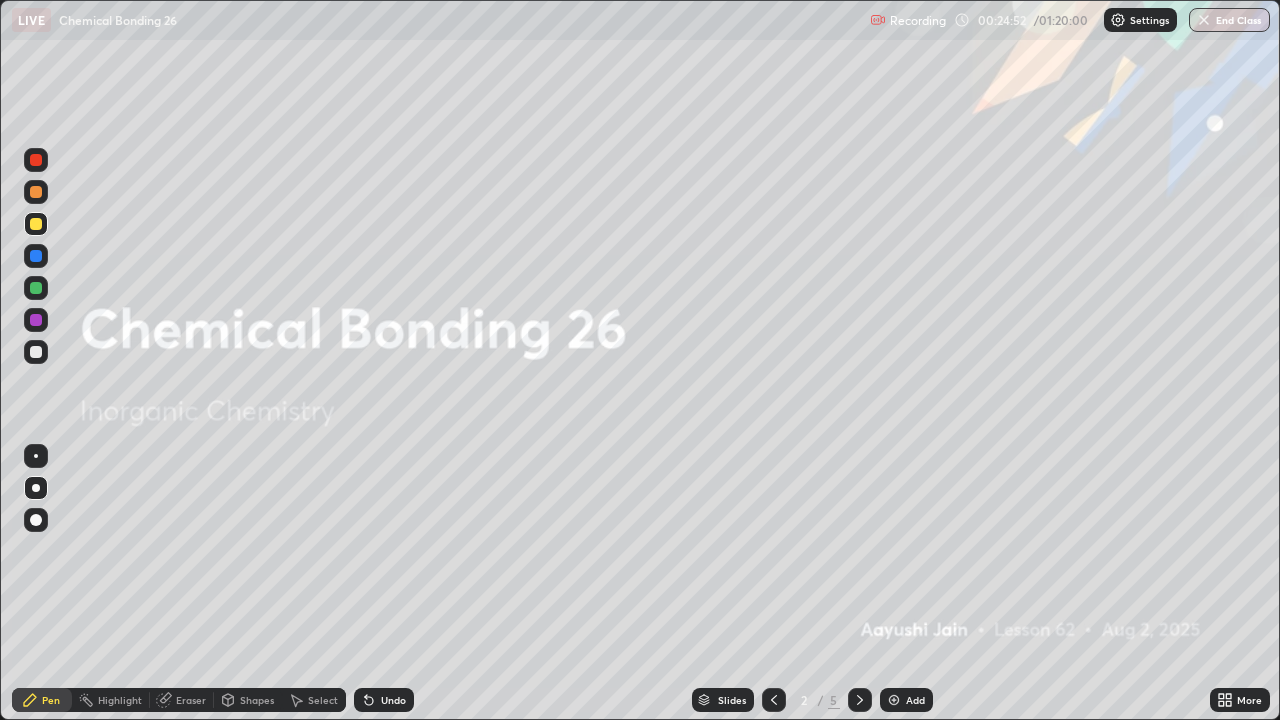 click at bounding box center (860, 700) 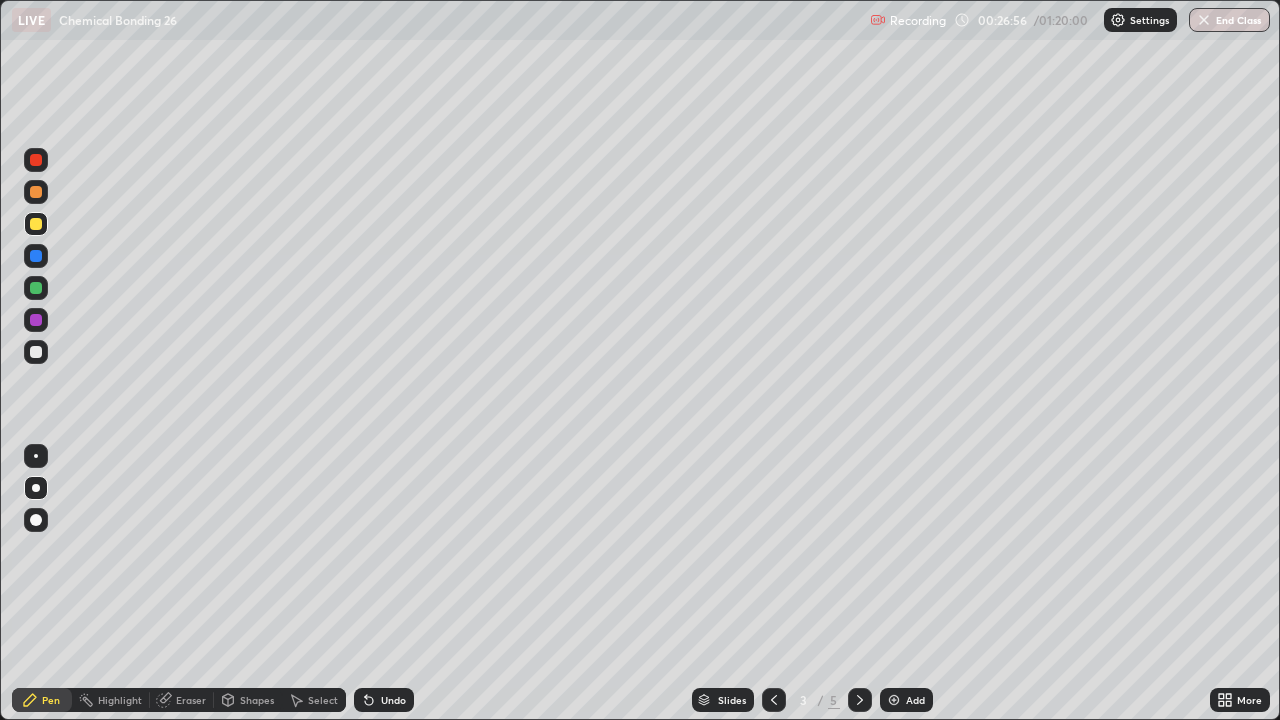 click 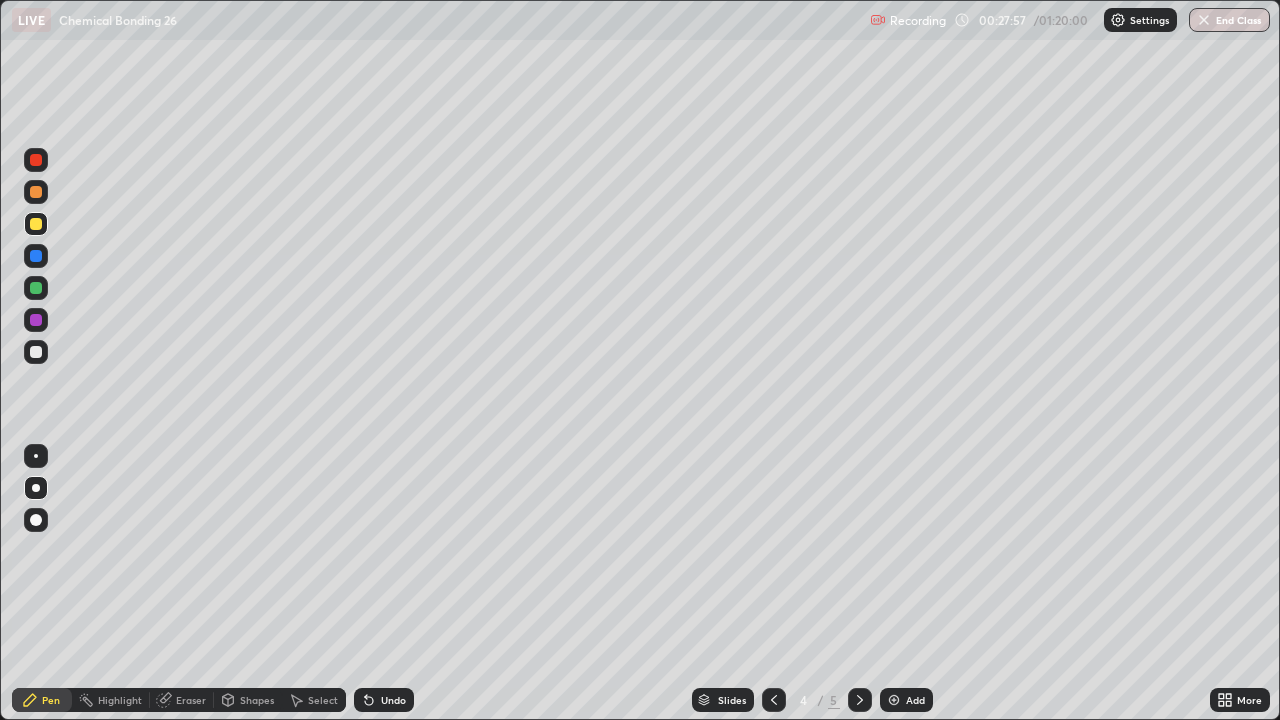 click 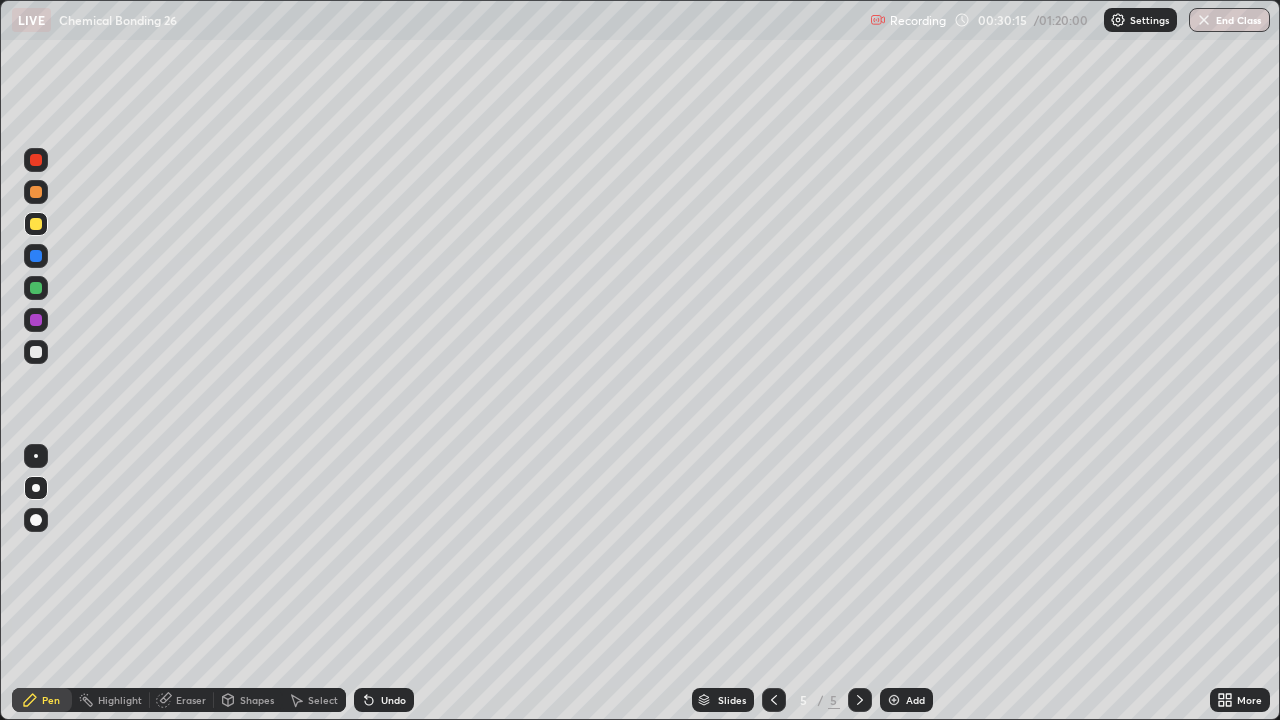click on "Eraser" at bounding box center [191, 700] 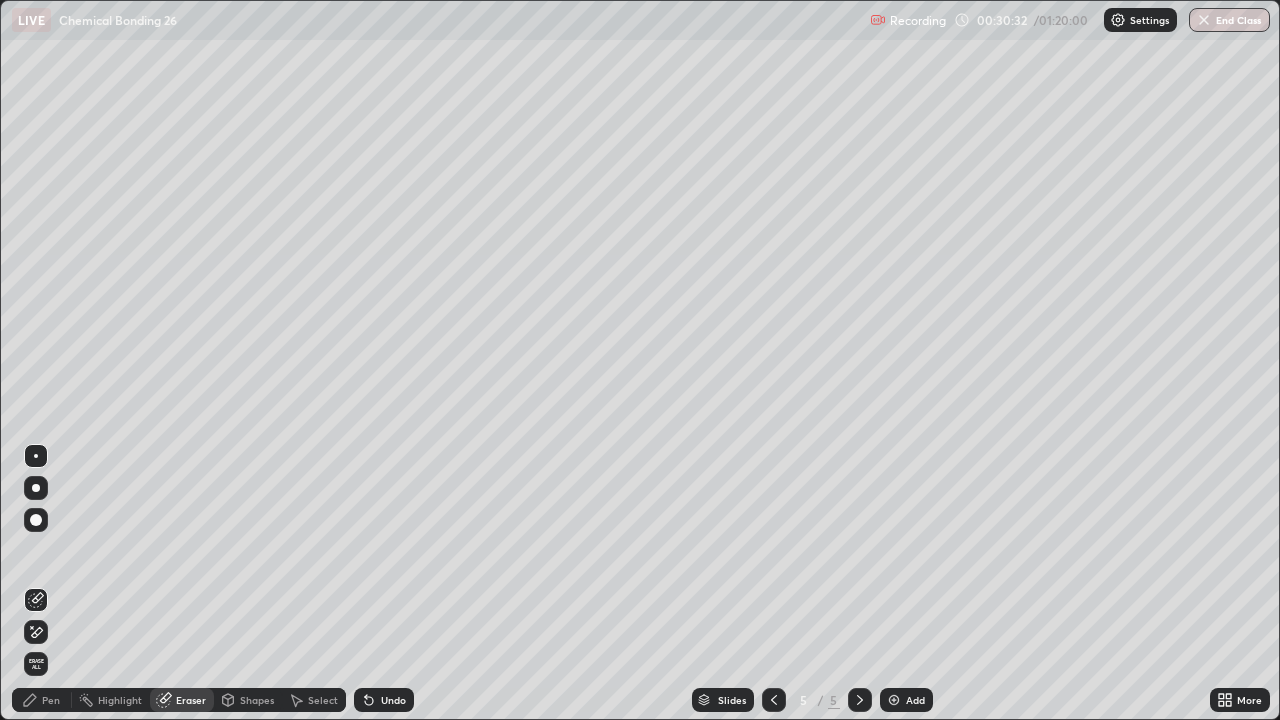 click on "Pen" at bounding box center [51, 700] 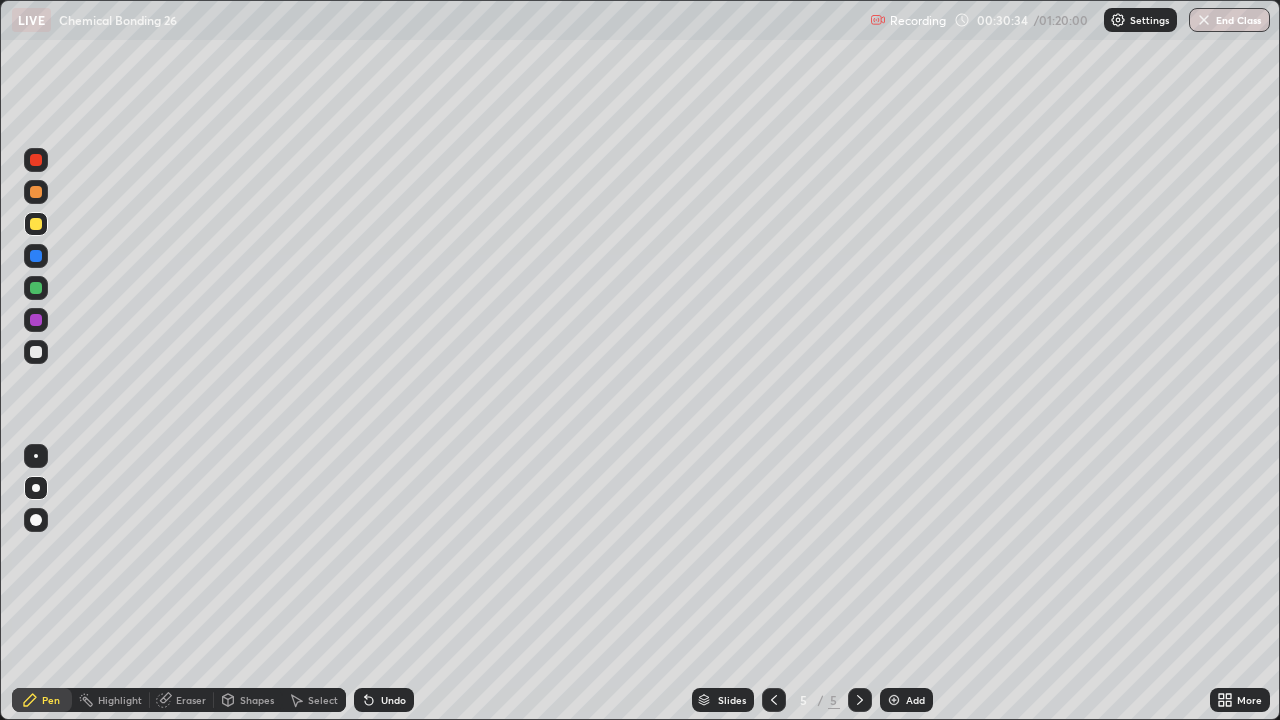 click at bounding box center (36, 352) 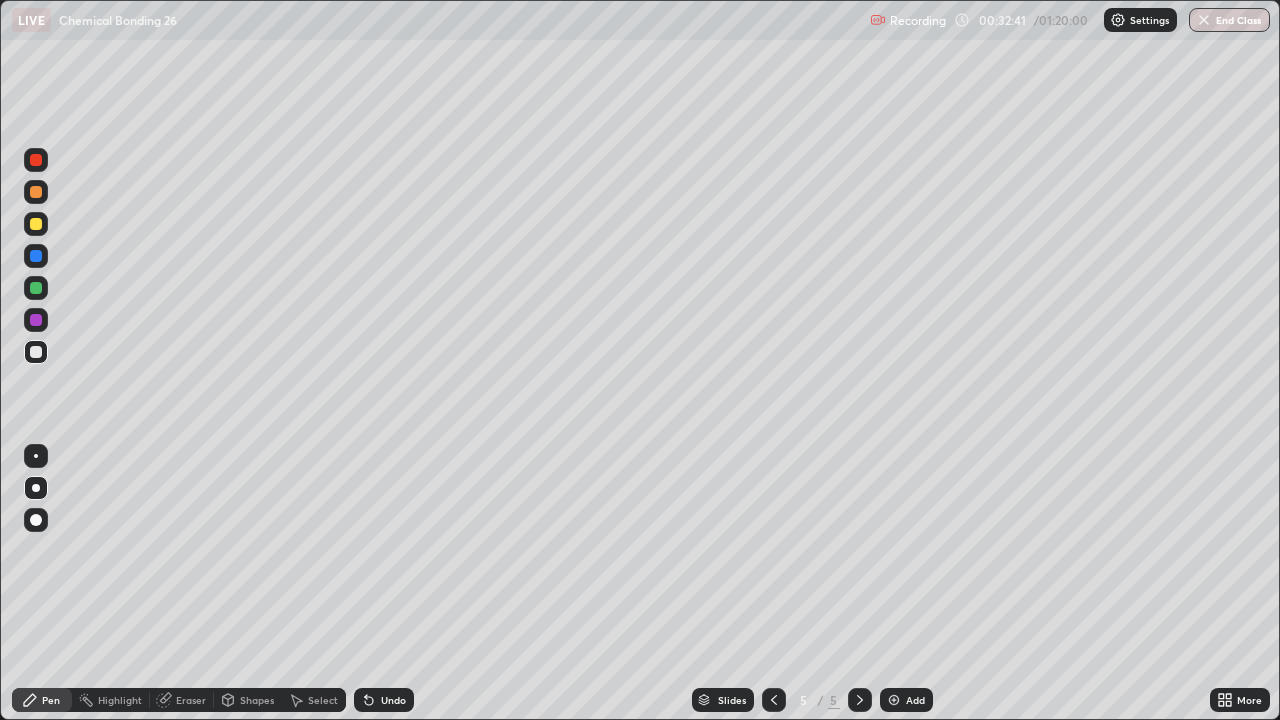 click on "Eraser" at bounding box center (191, 700) 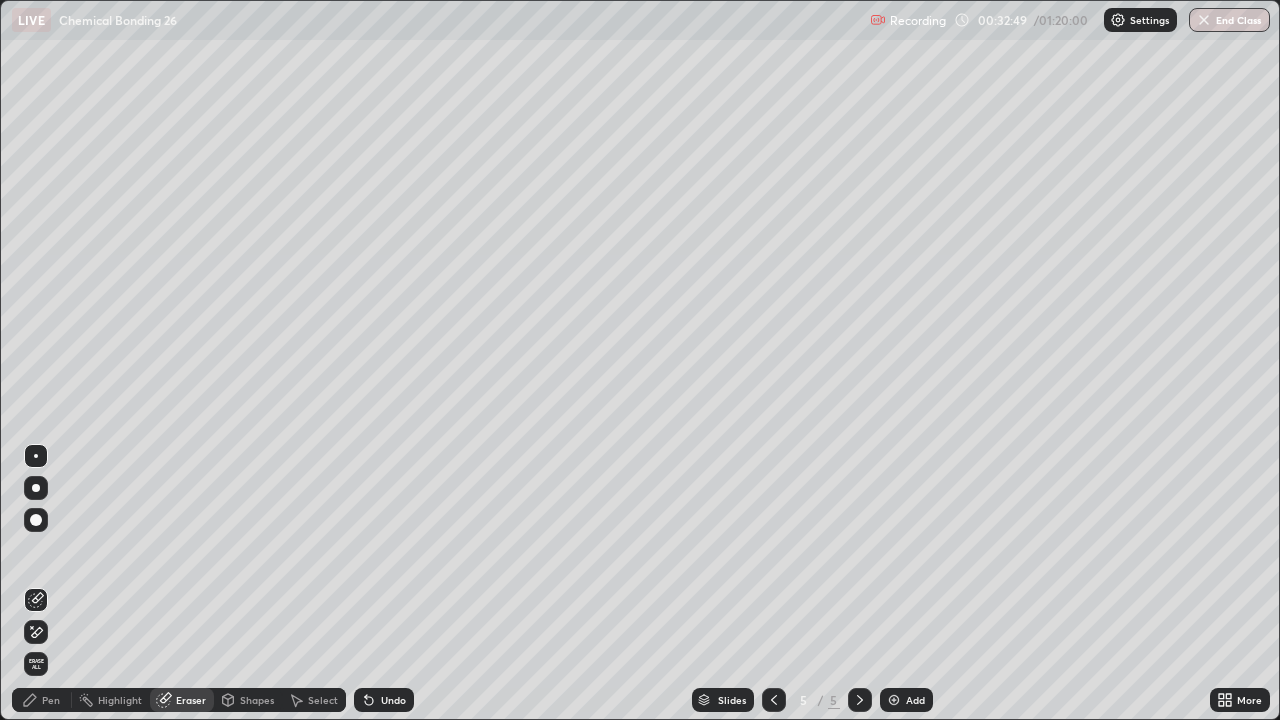 click on "Pen" at bounding box center [42, 700] 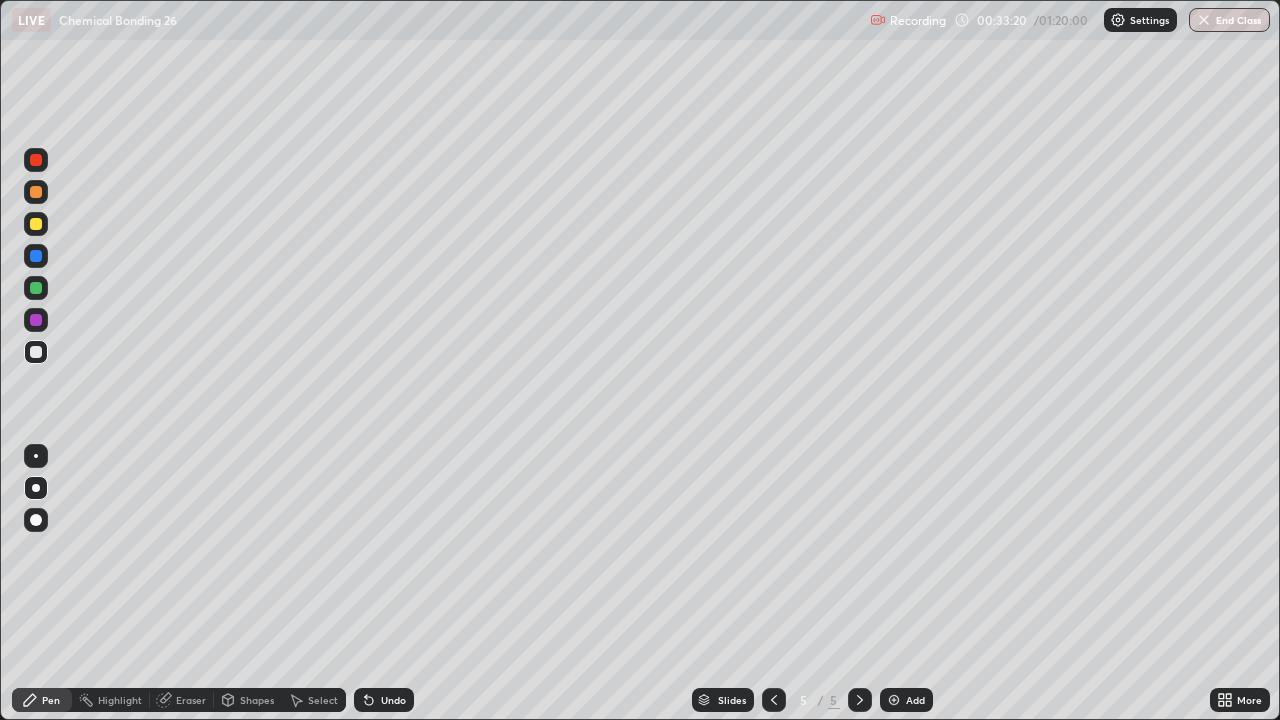 click on "Eraser" at bounding box center [191, 700] 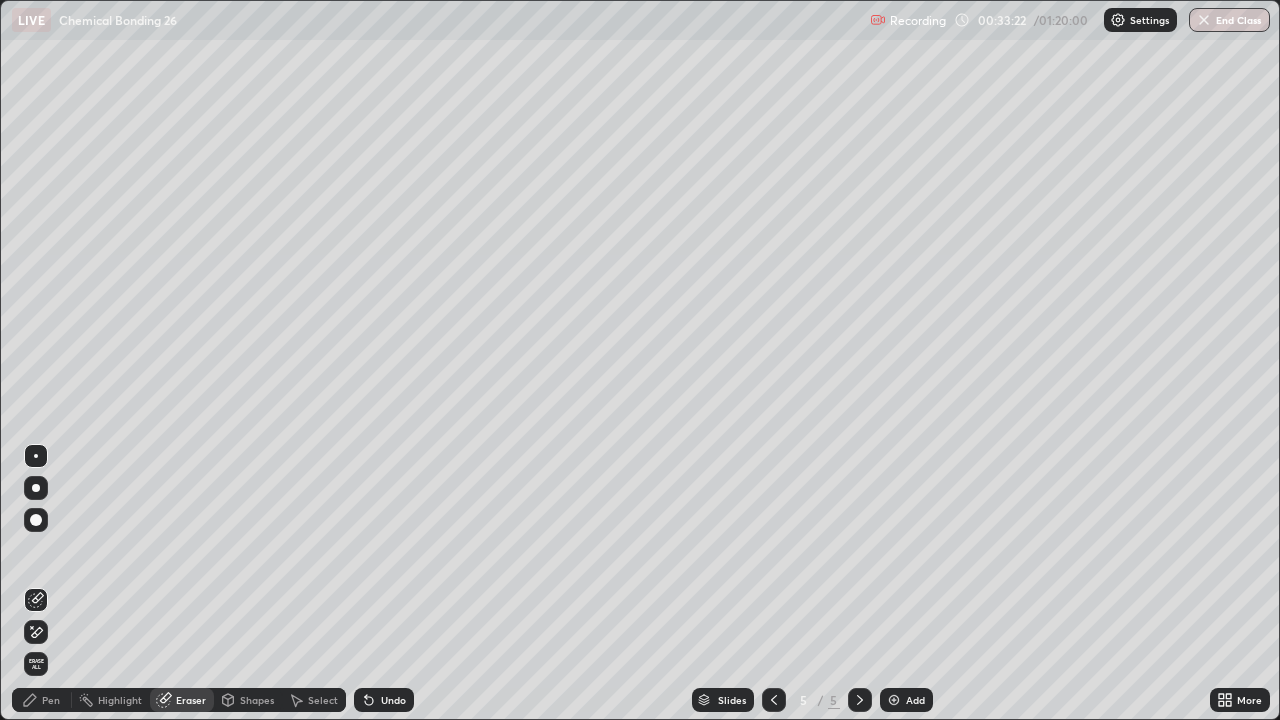 click on "Pen" at bounding box center (51, 700) 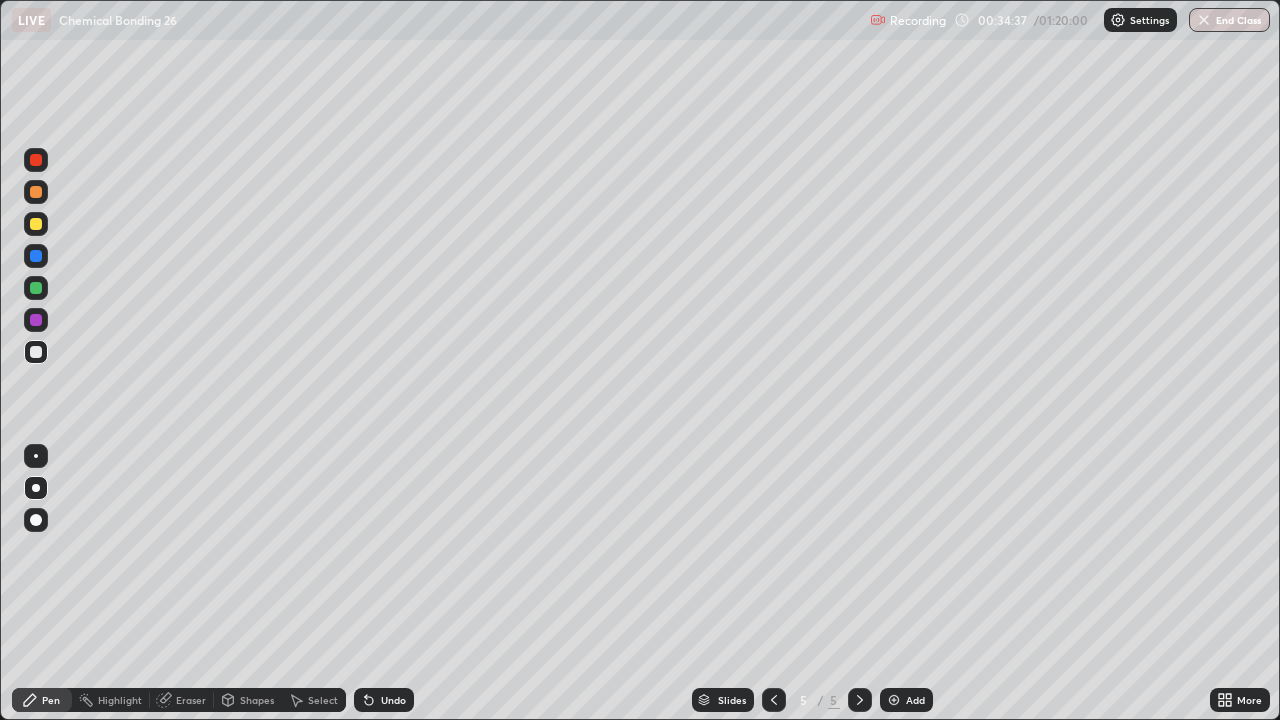 click at bounding box center [36, 224] 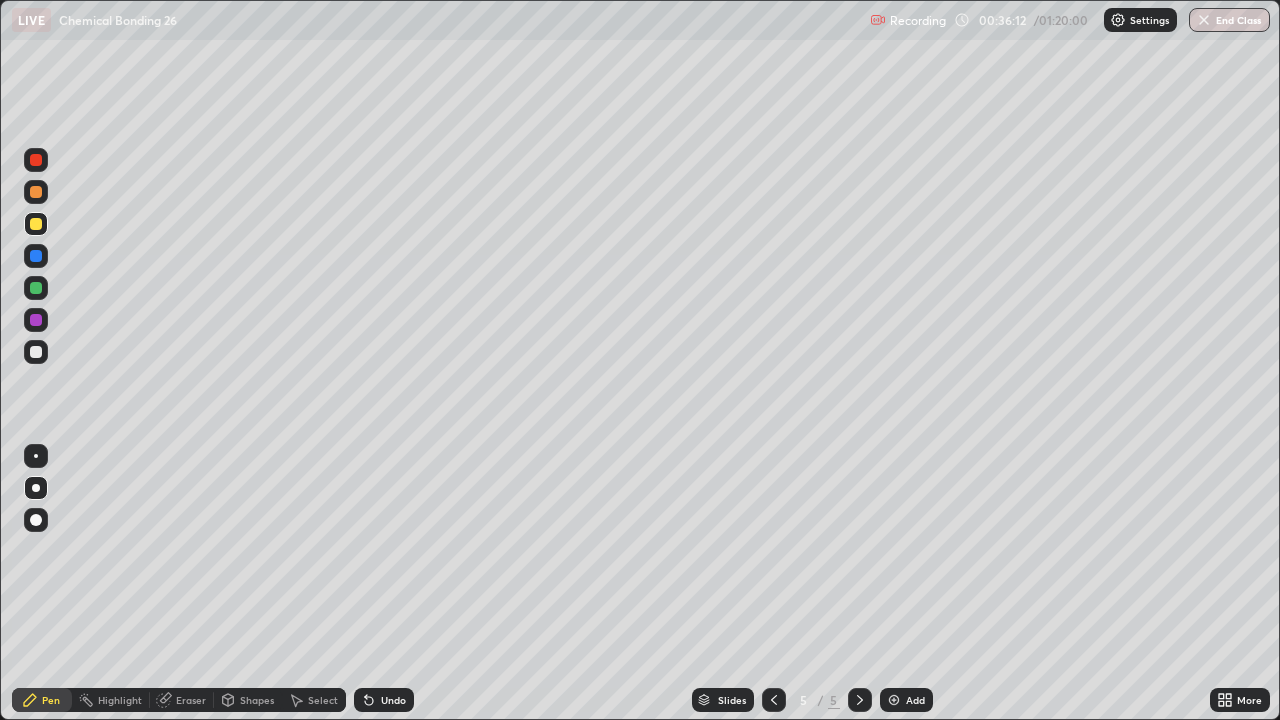 click at bounding box center (894, 700) 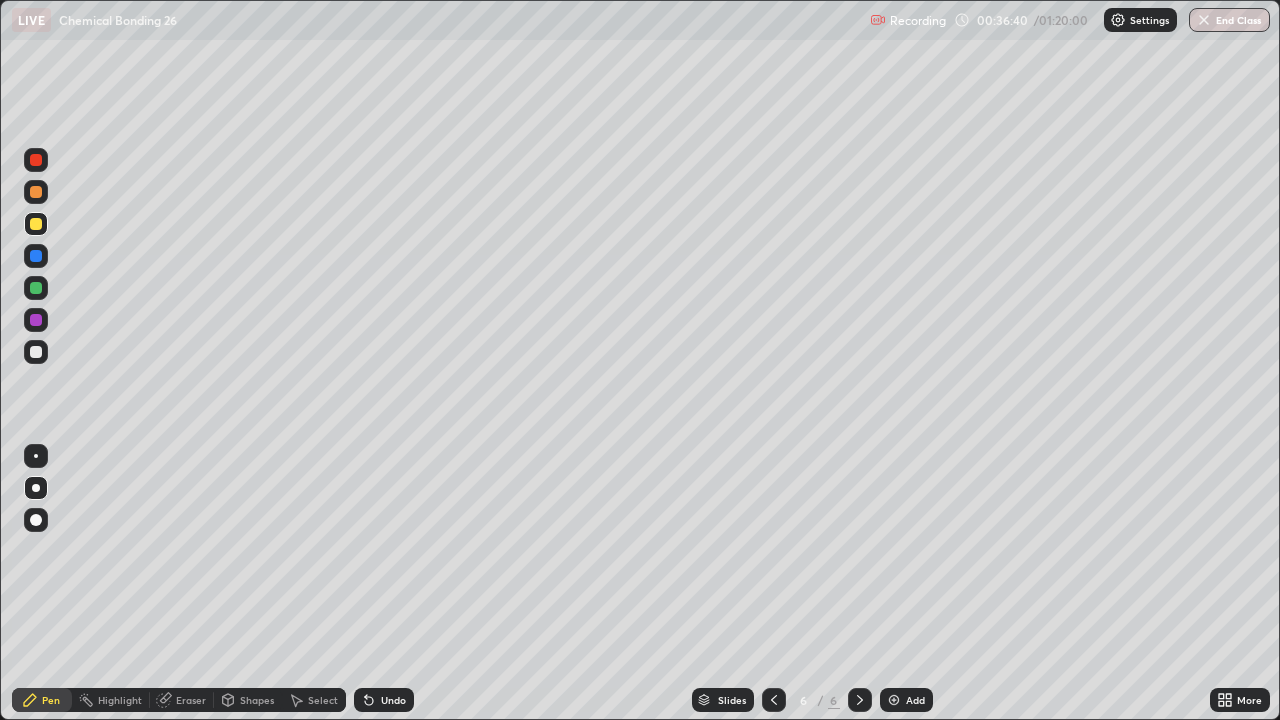 click 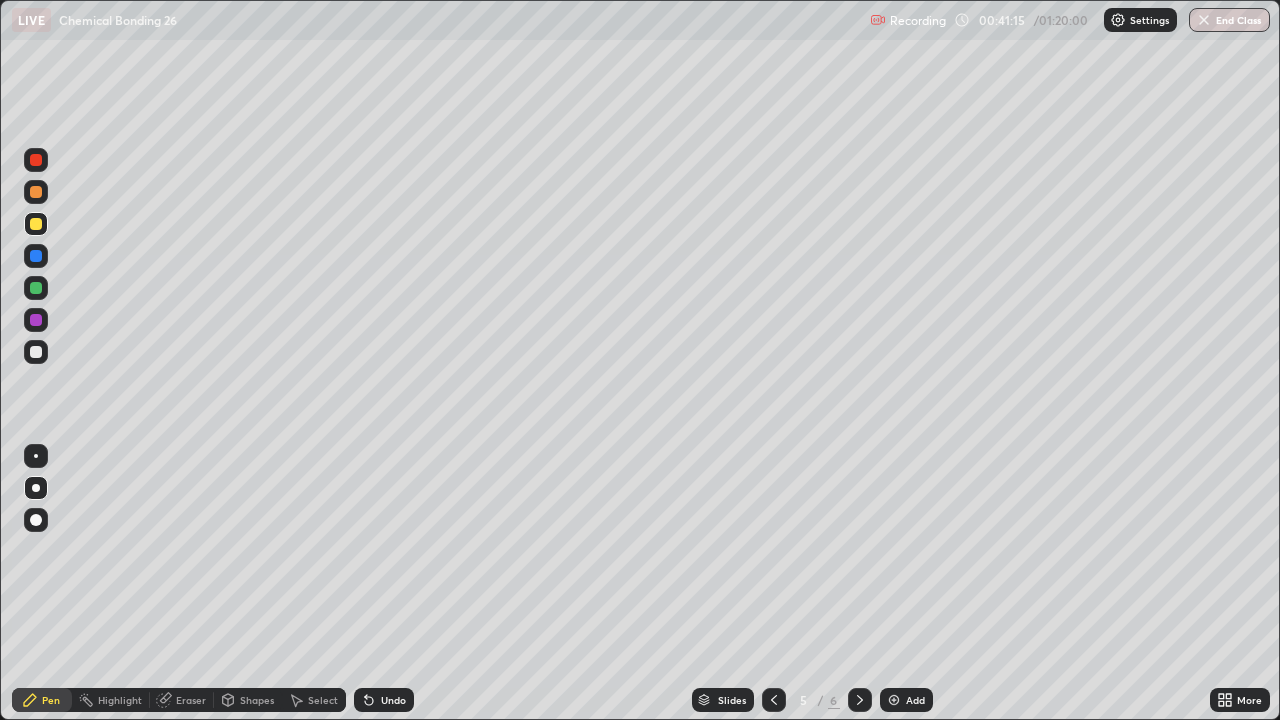 click at bounding box center (860, 700) 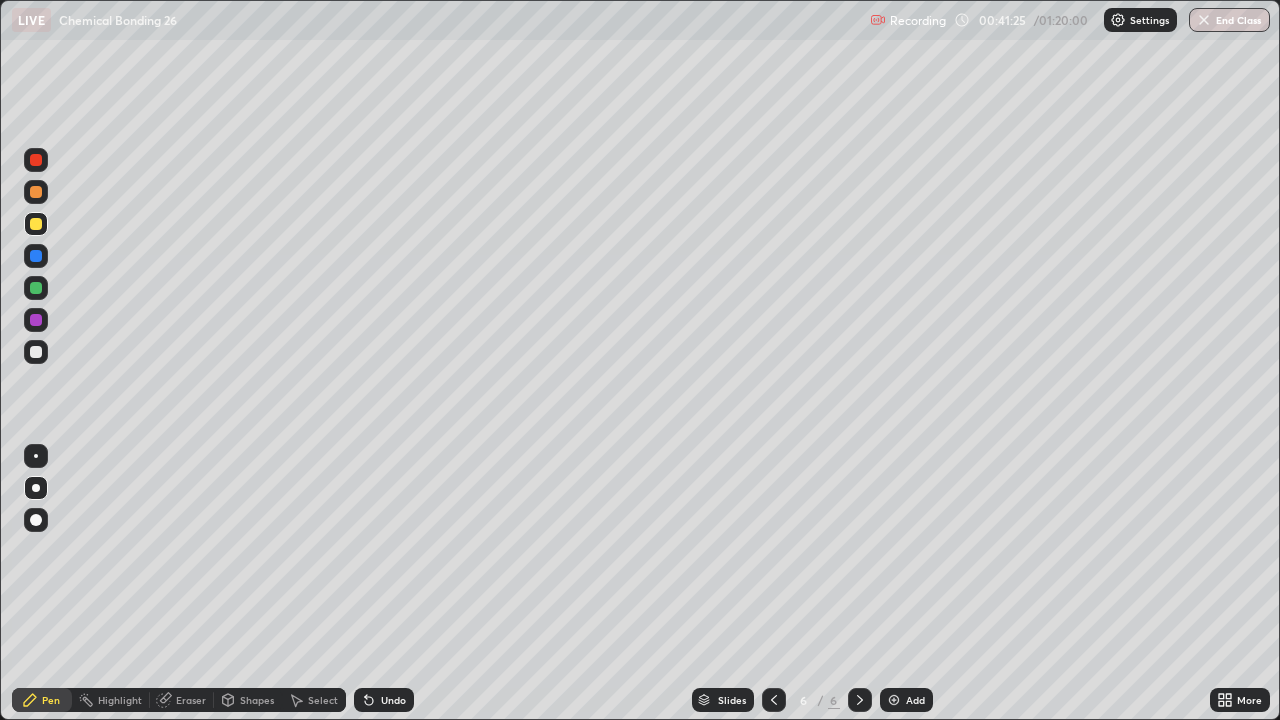 click at bounding box center (36, 352) 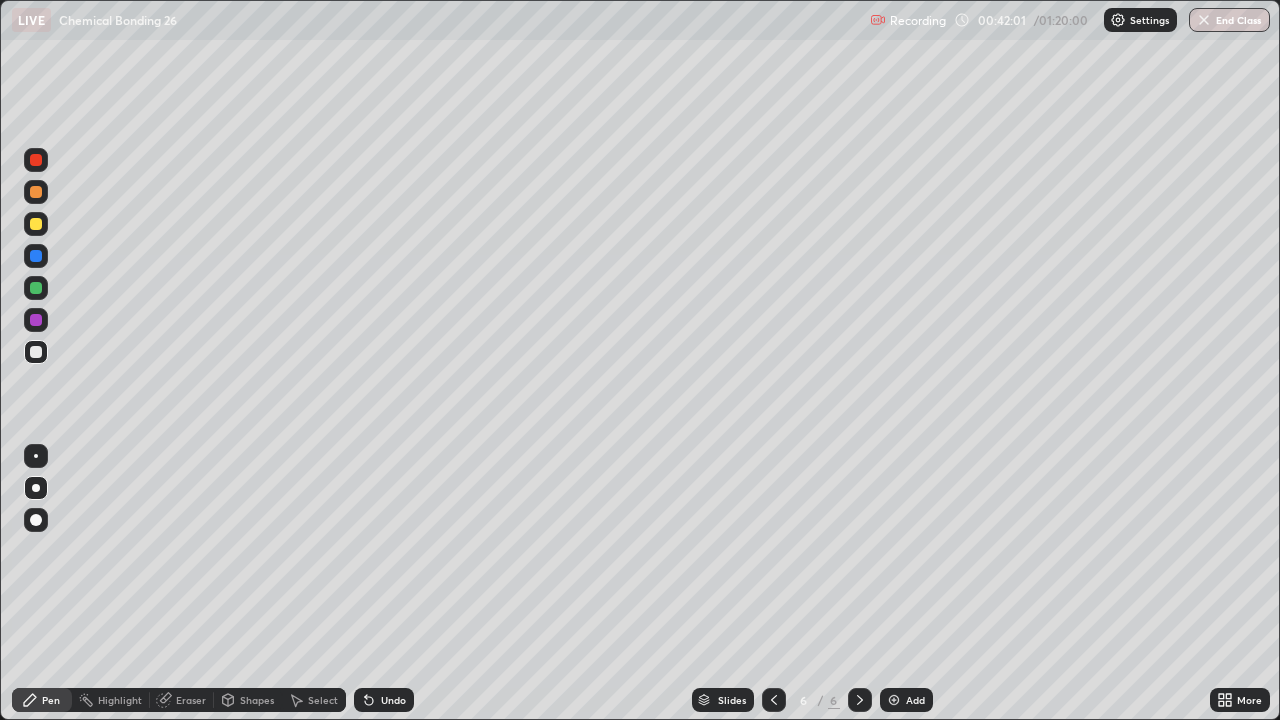 click on "Eraser" at bounding box center [182, 700] 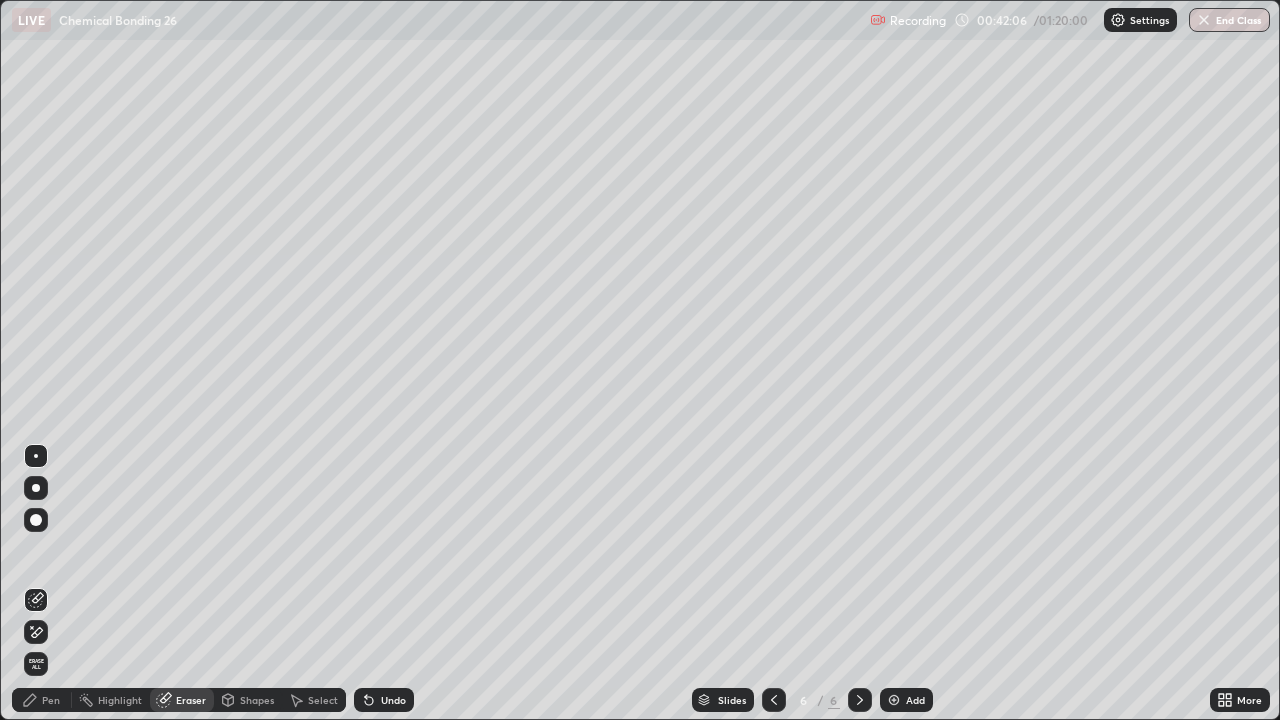 click on "Pen" at bounding box center (51, 700) 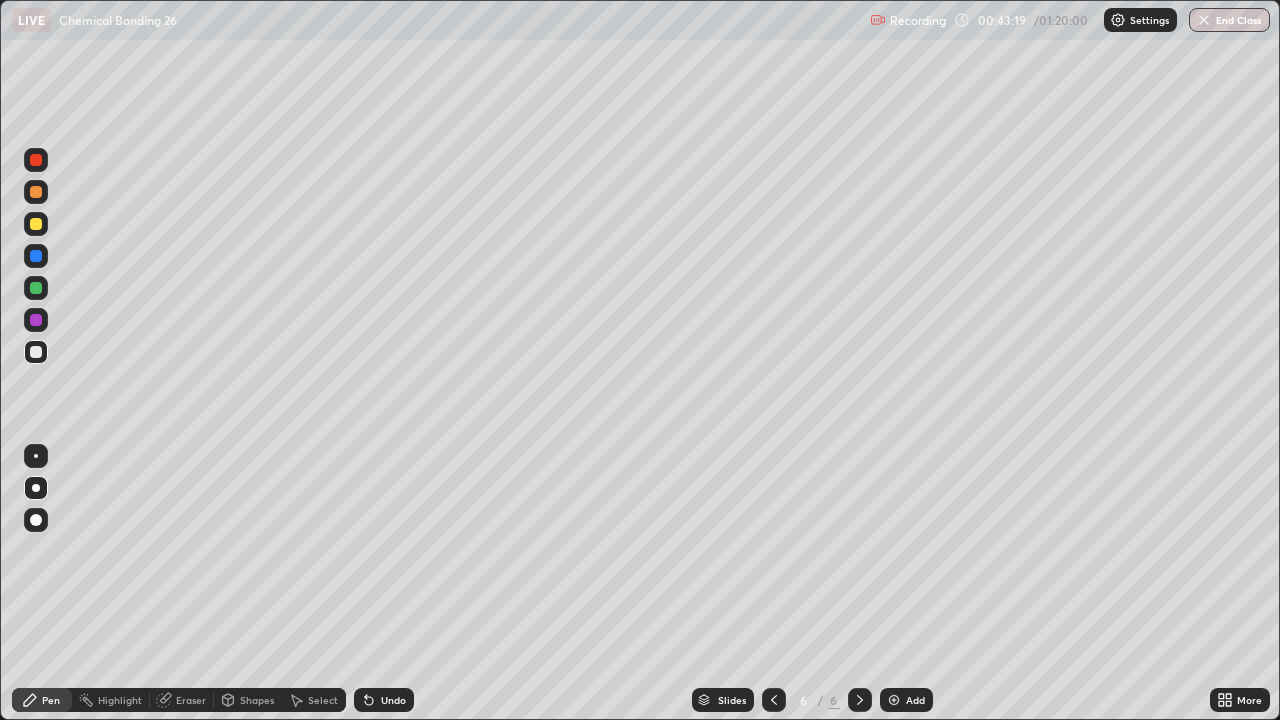 click at bounding box center (36, 224) 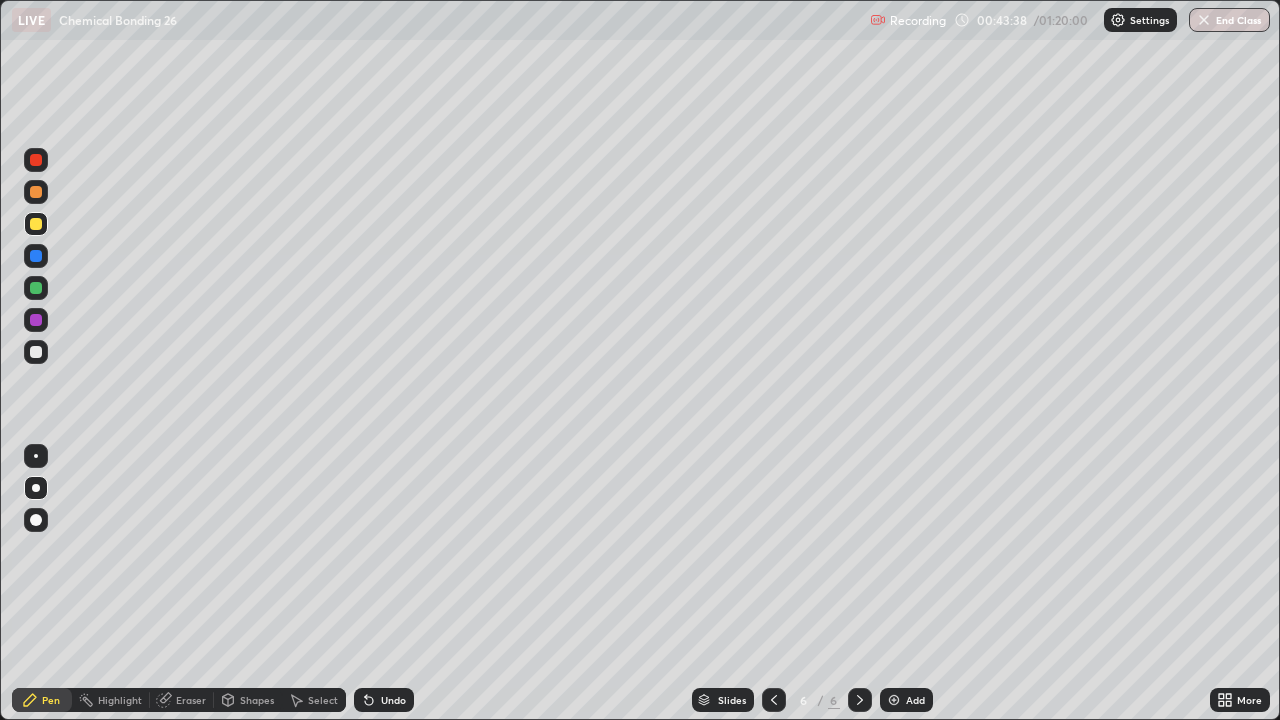 click 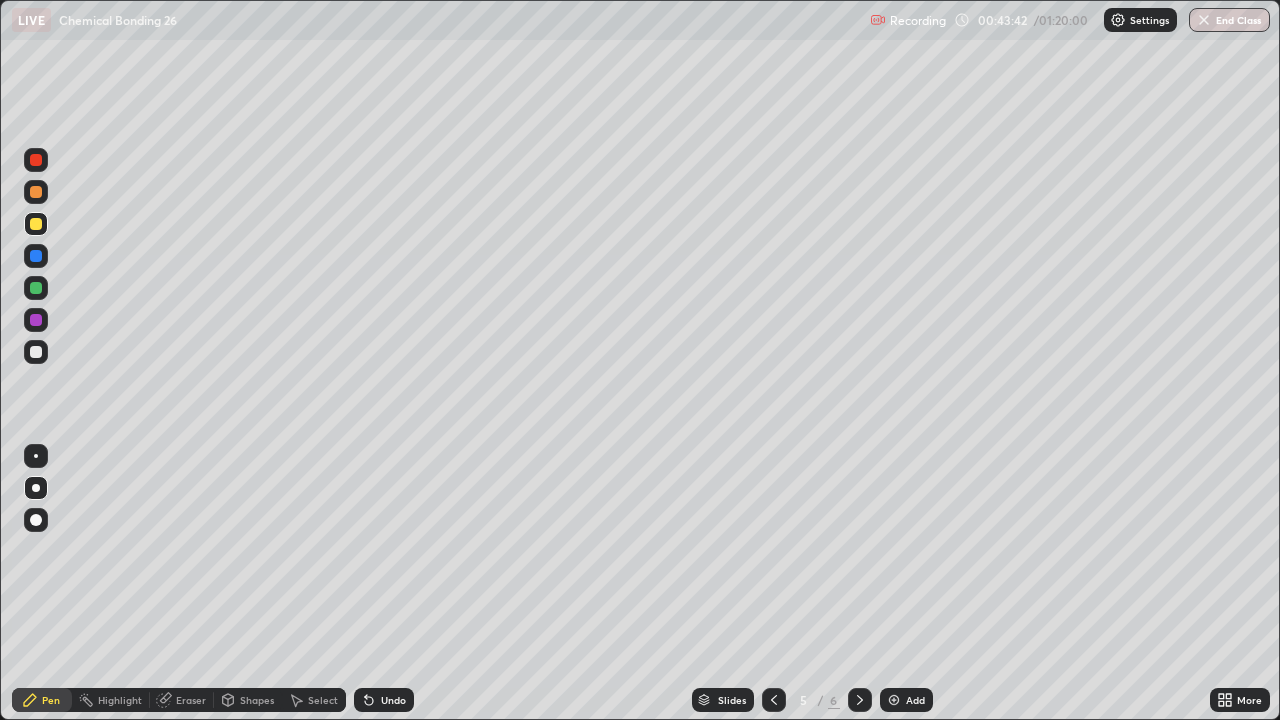 click 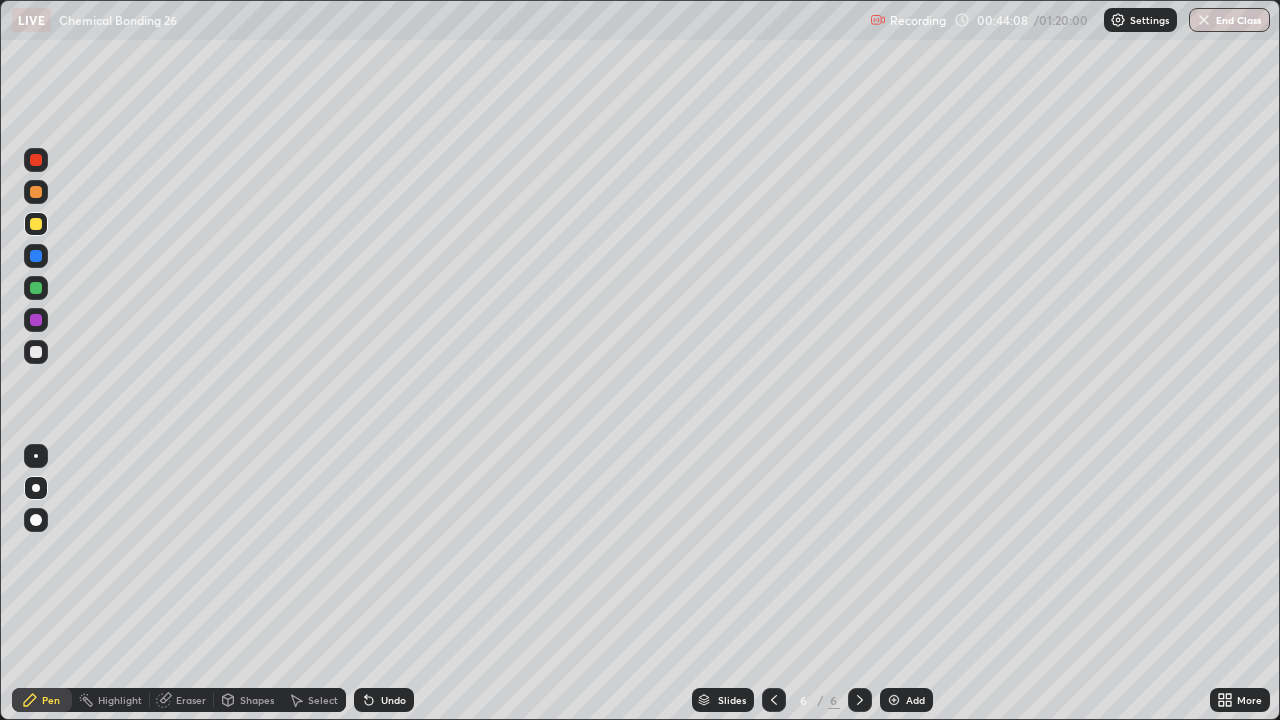 click at bounding box center (36, 256) 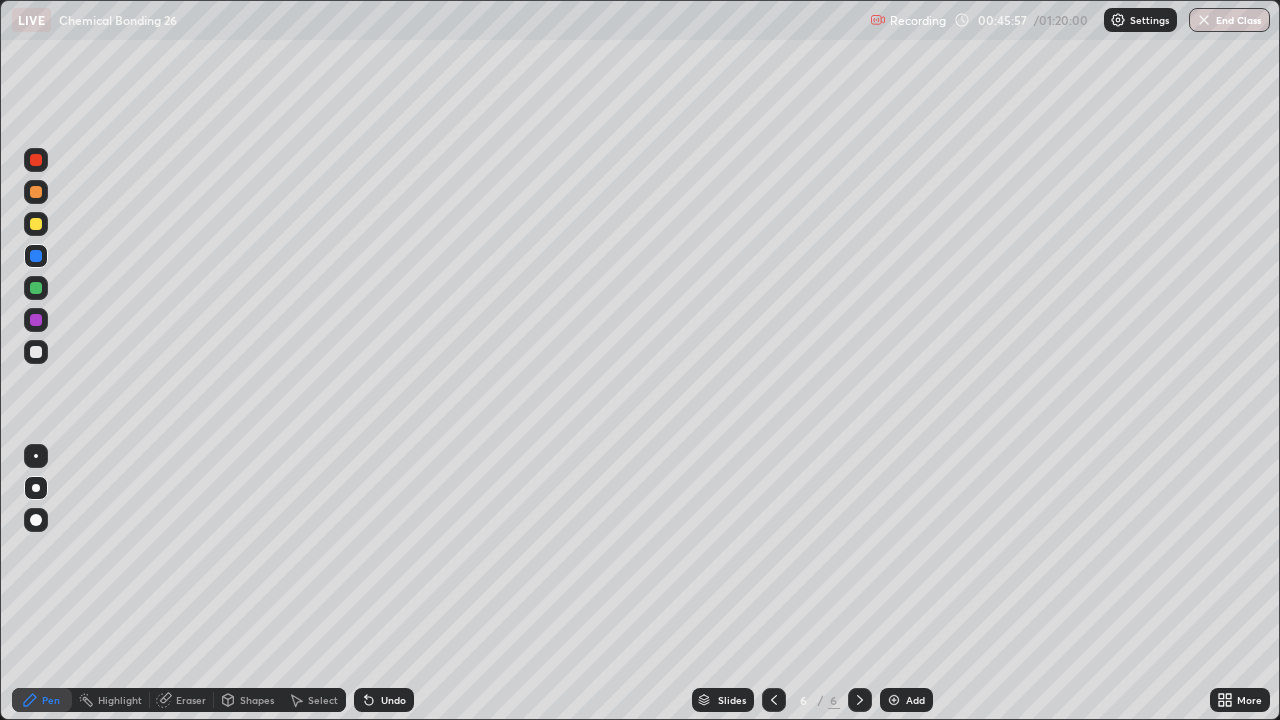 click at bounding box center (36, 320) 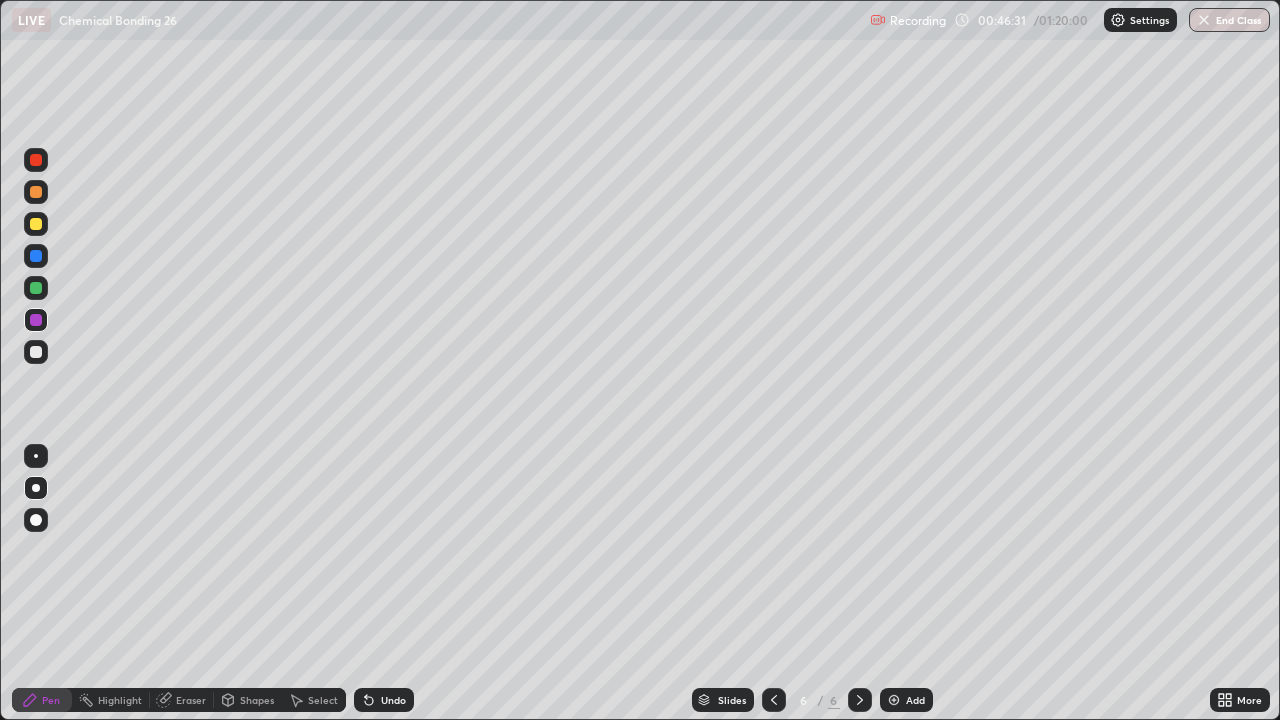 click at bounding box center [894, 700] 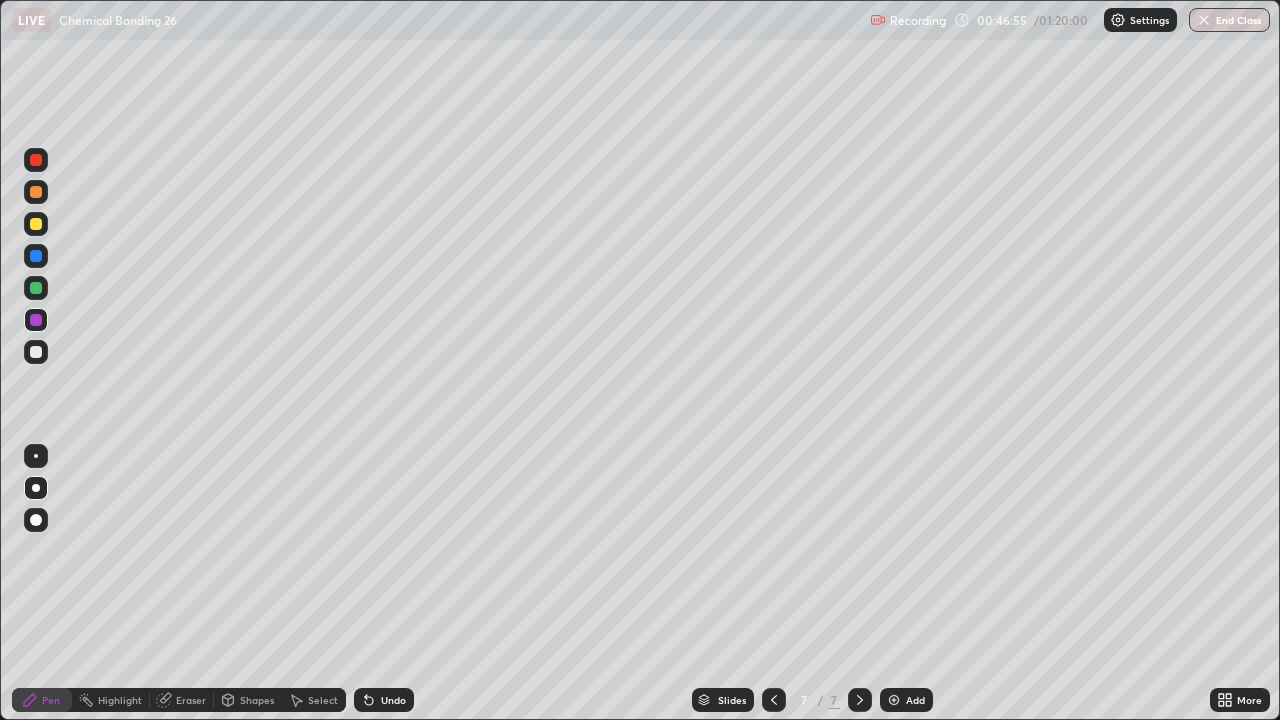 click 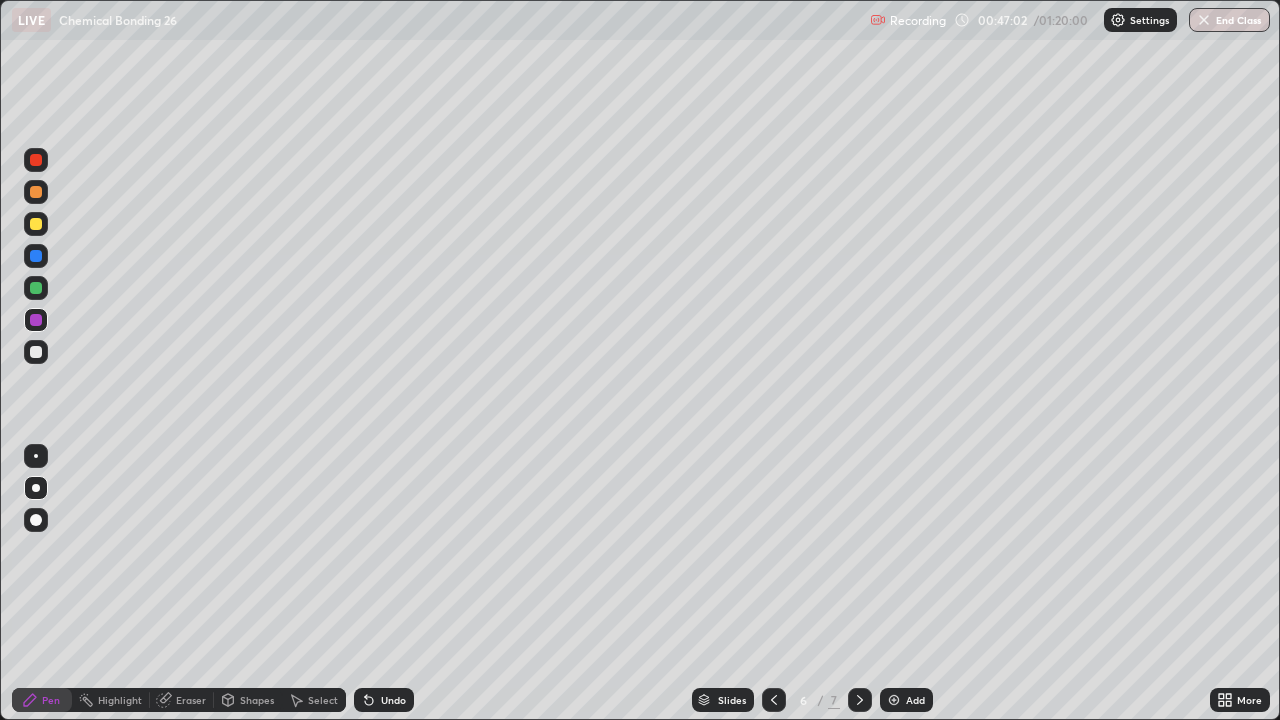 click 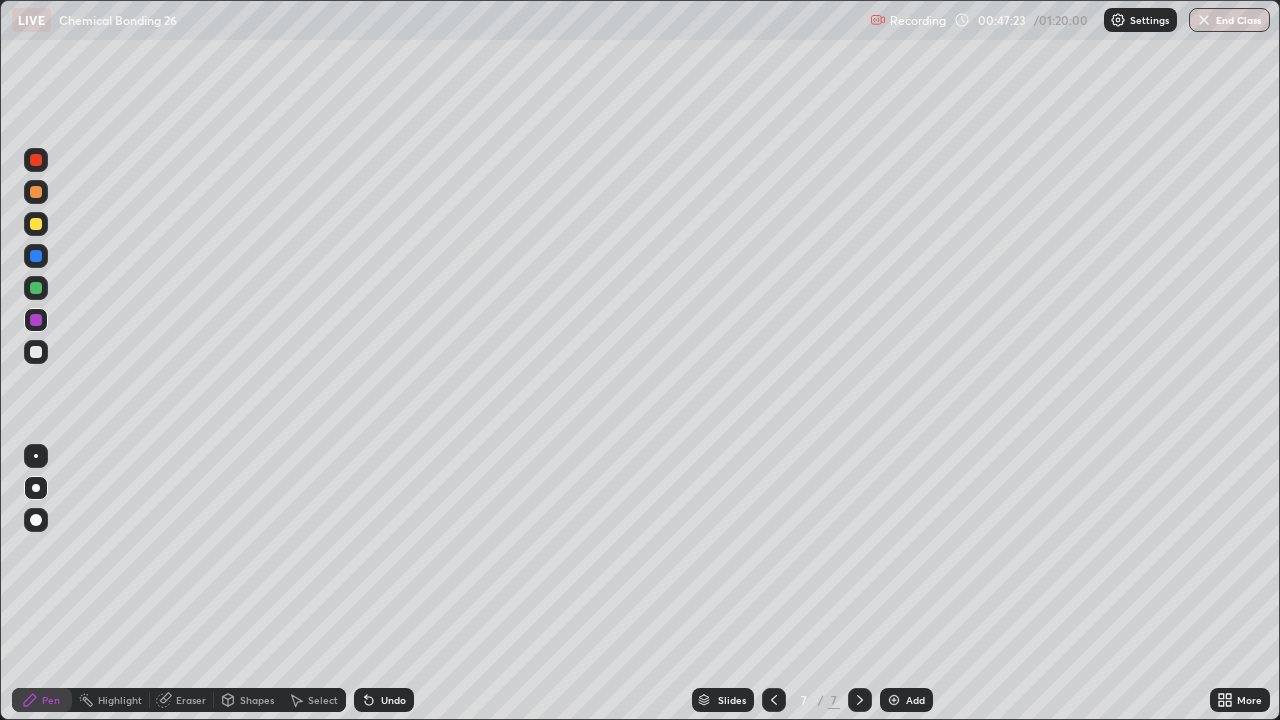 click at bounding box center (774, 700) 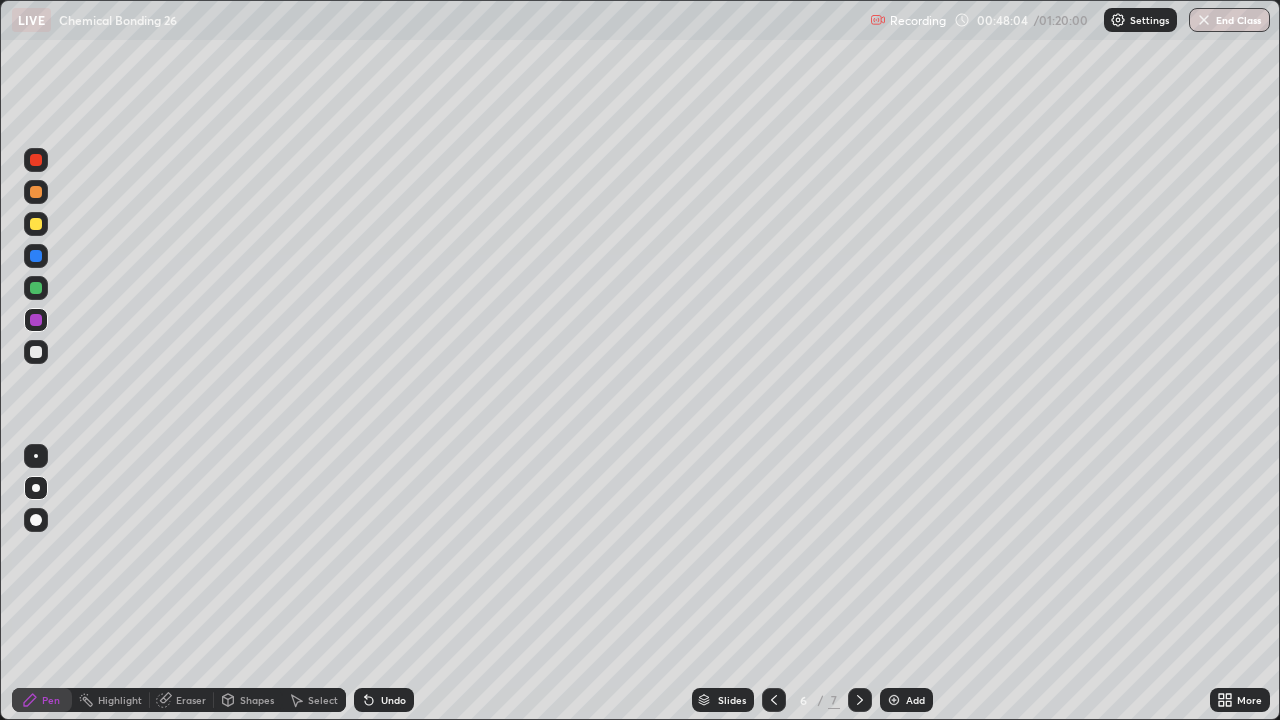 click 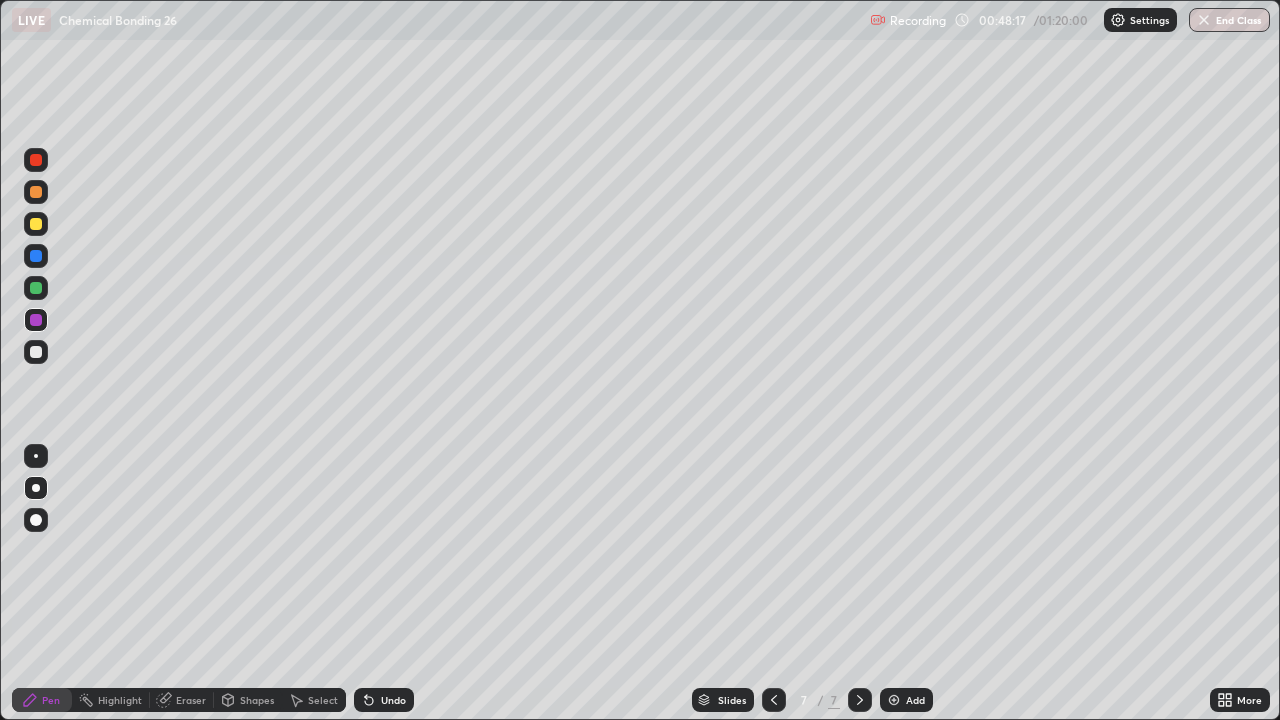 click 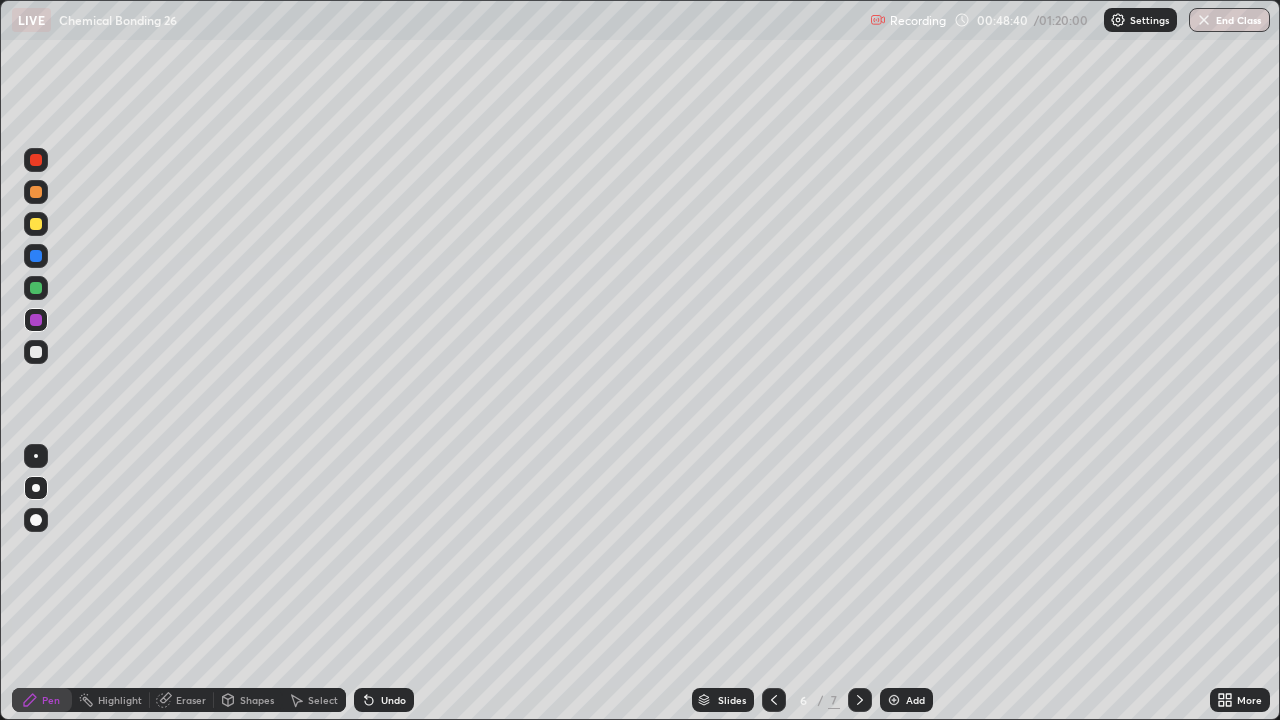 click 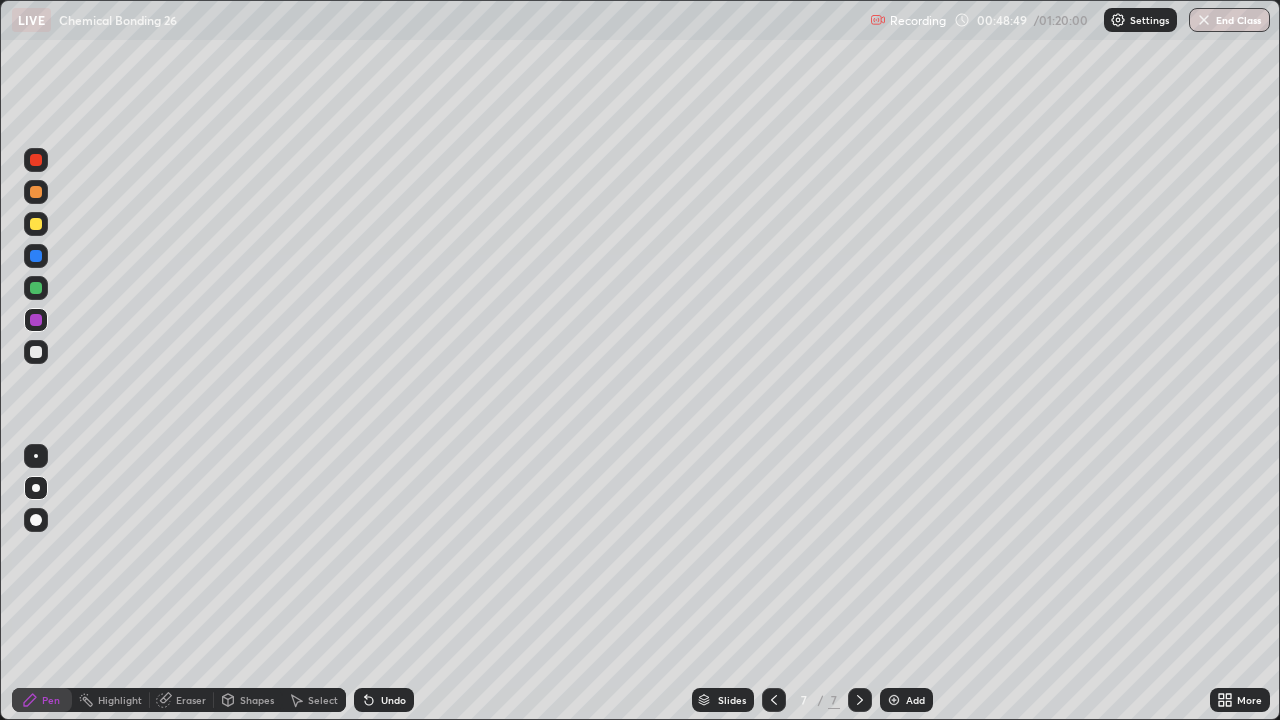 click 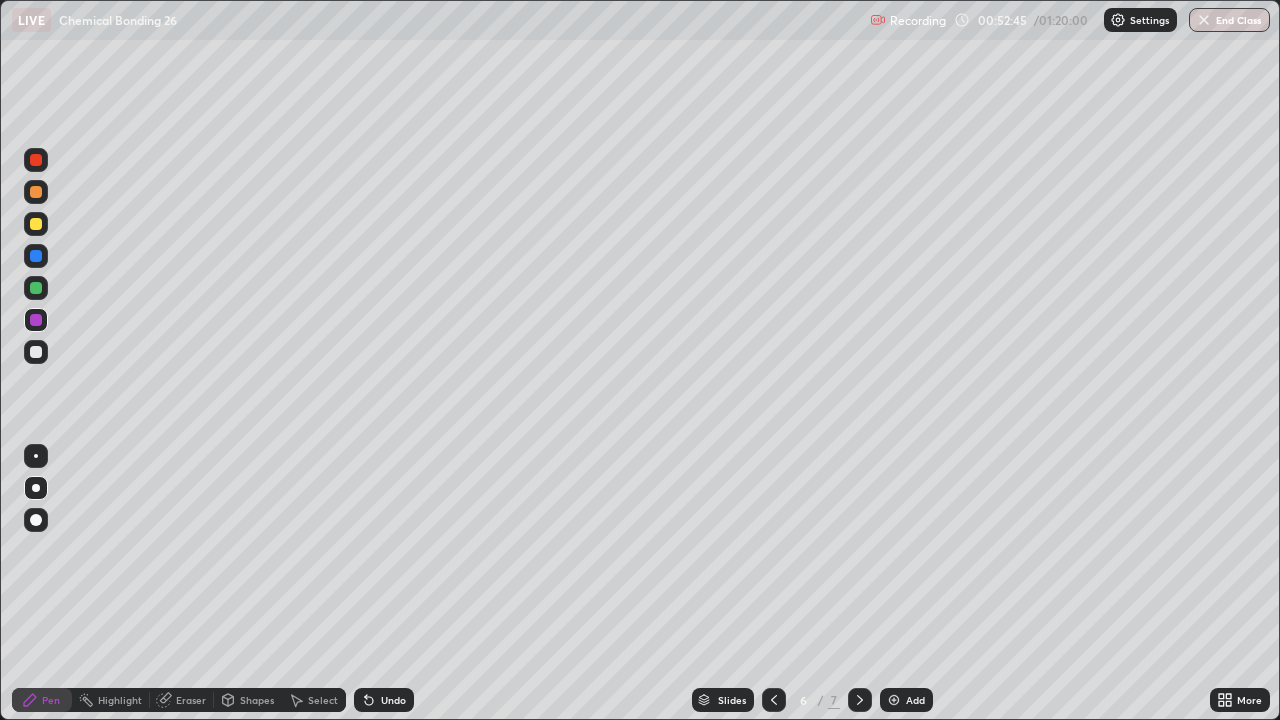 click 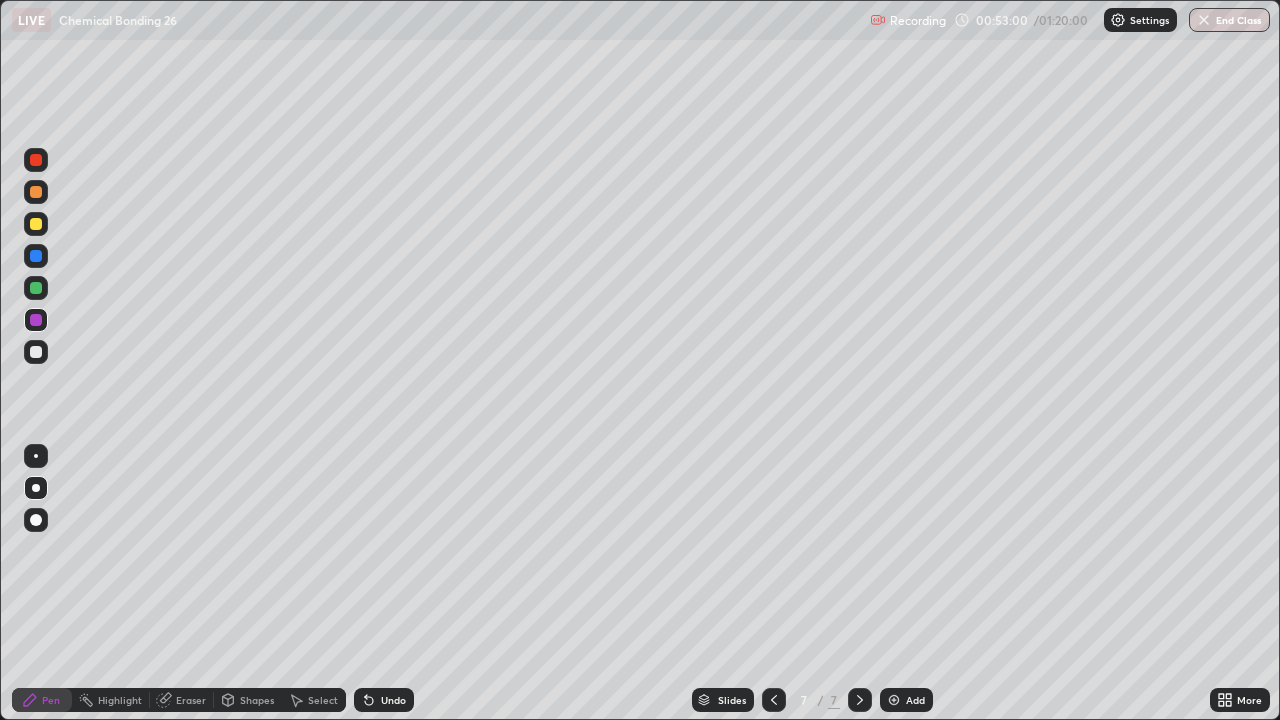 click at bounding box center (36, 352) 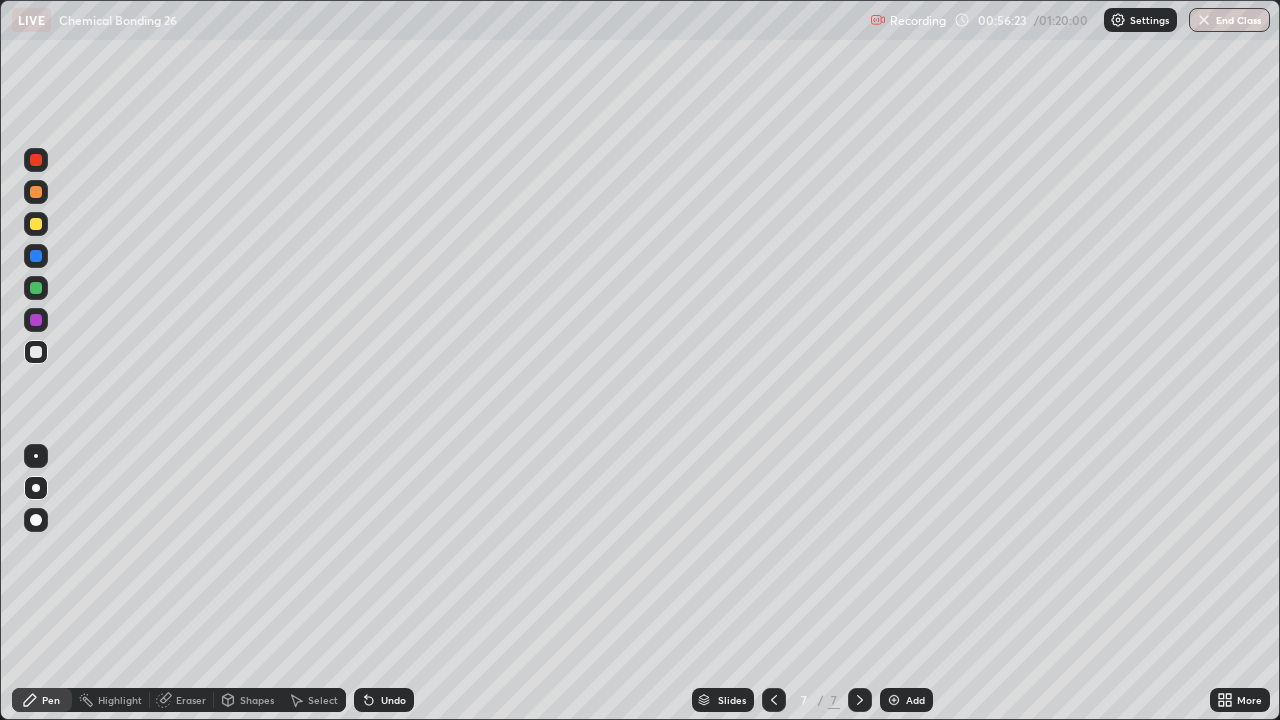 click at bounding box center [894, 700] 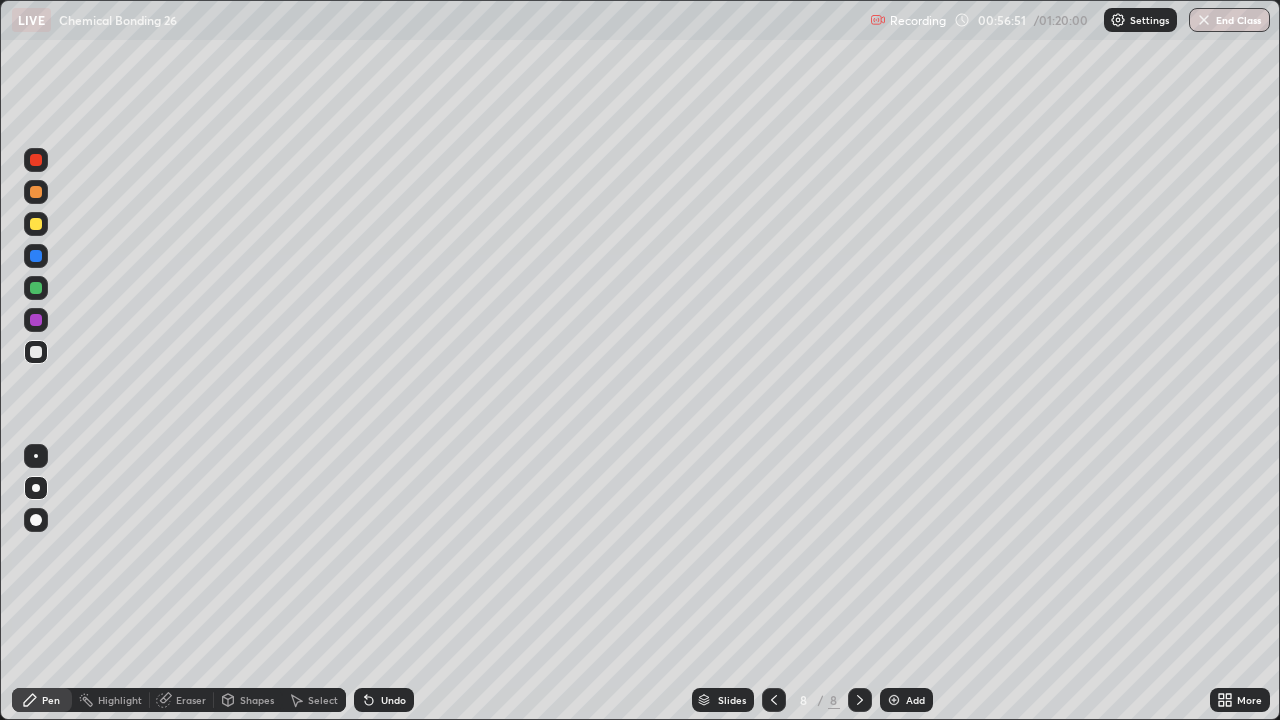 click at bounding box center (36, 320) 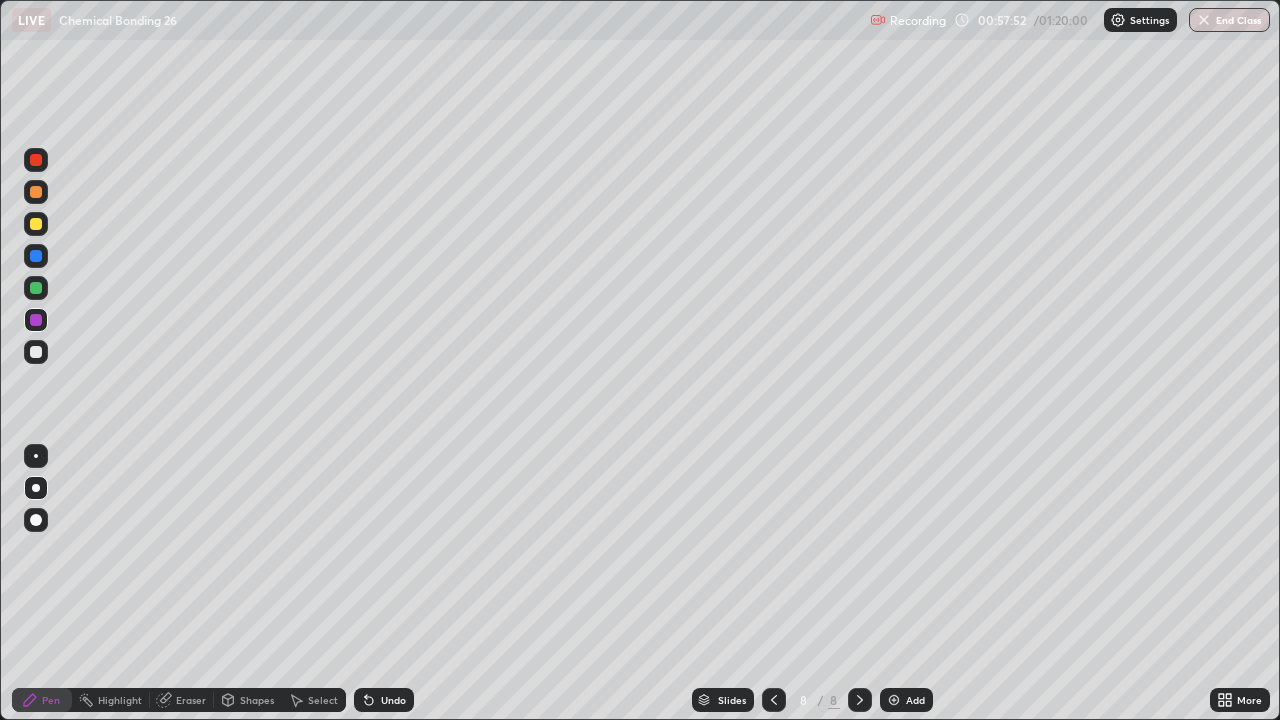 click 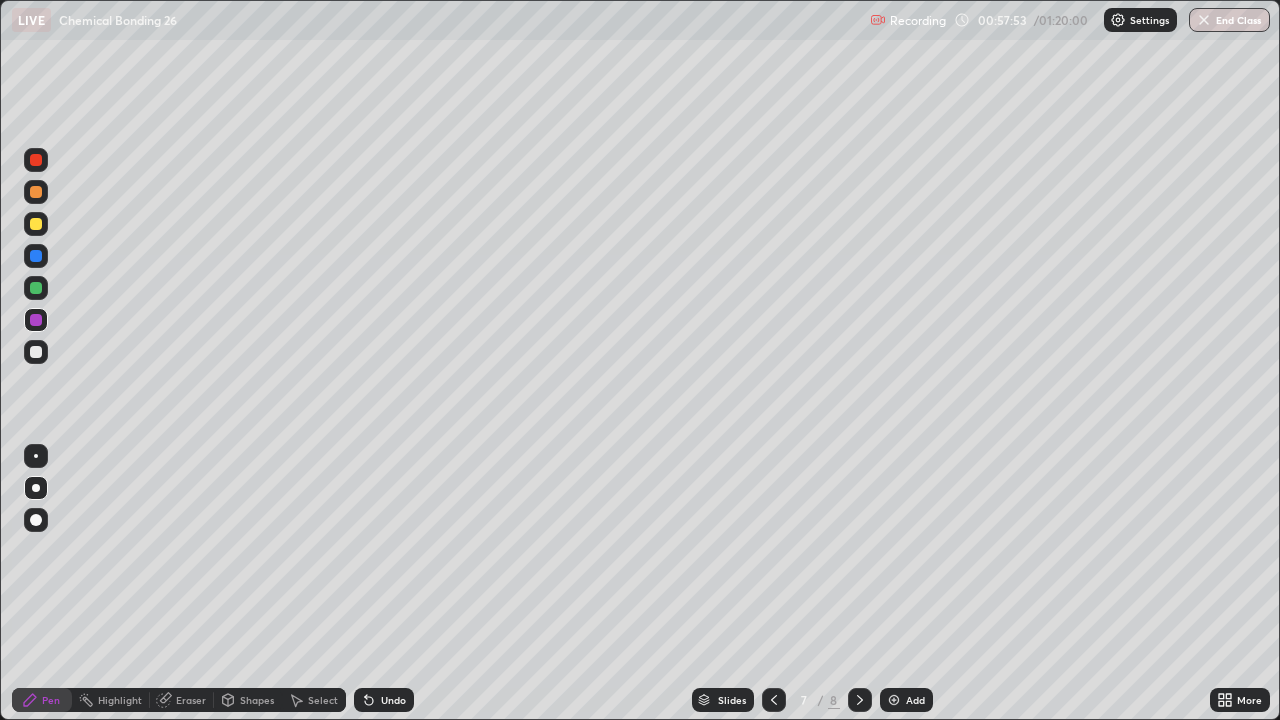 click 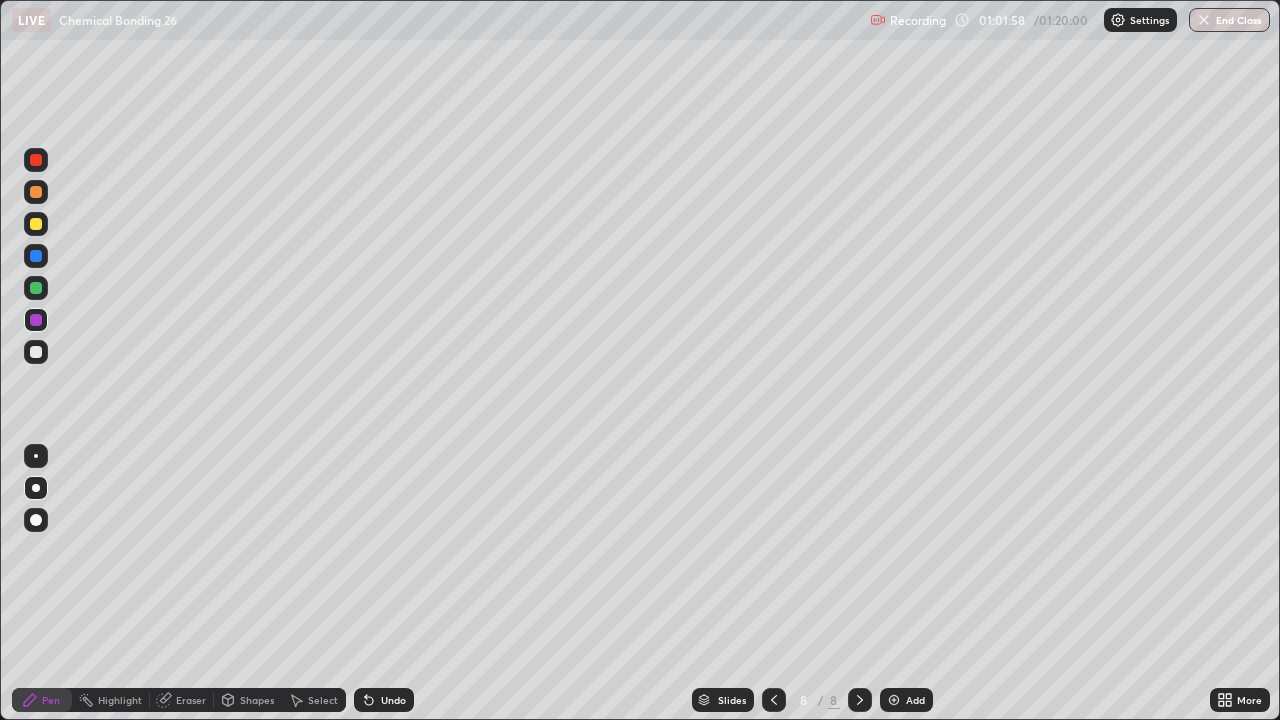 click on "Add" at bounding box center (915, 700) 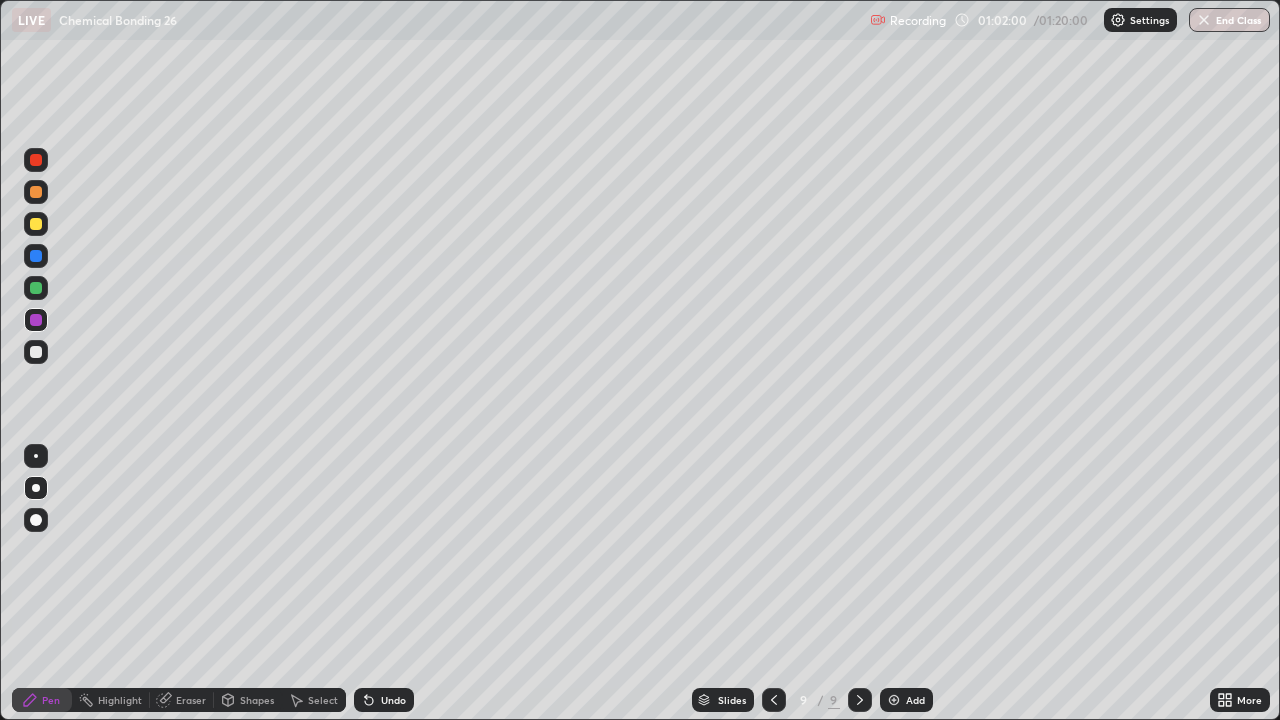 click at bounding box center (36, 224) 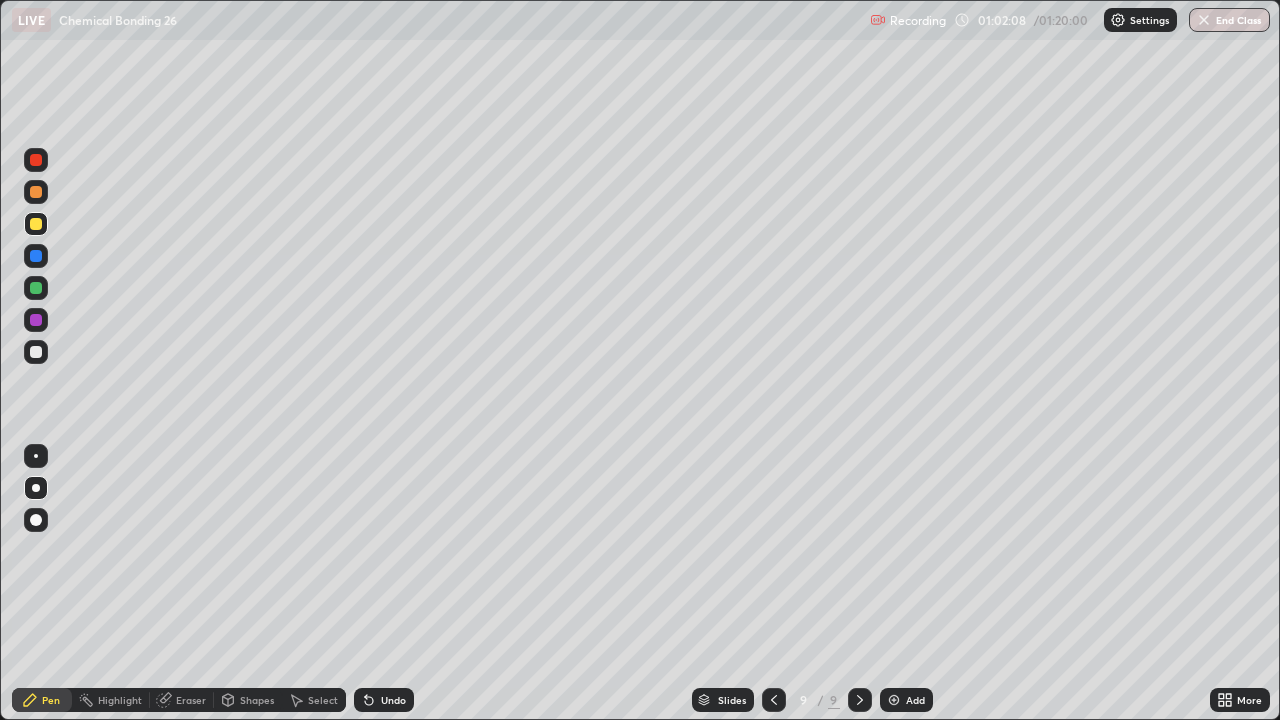 click at bounding box center [36, 320] 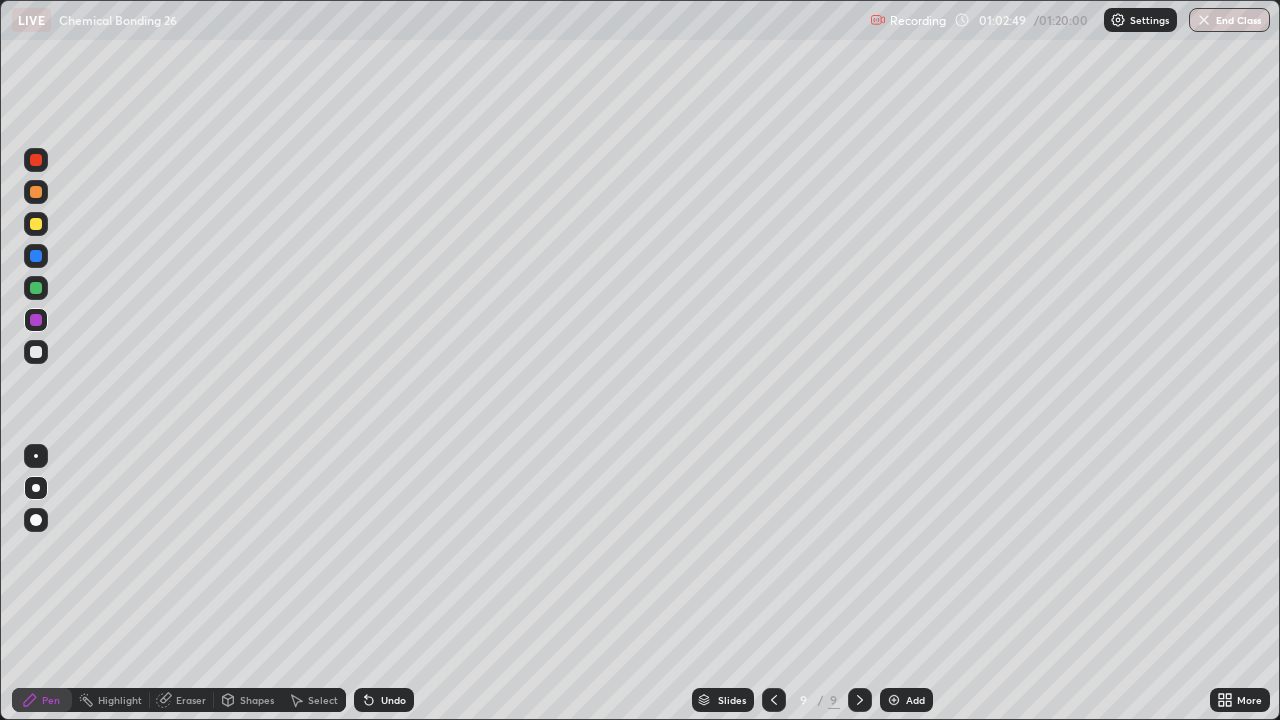 click at bounding box center (36, 352) 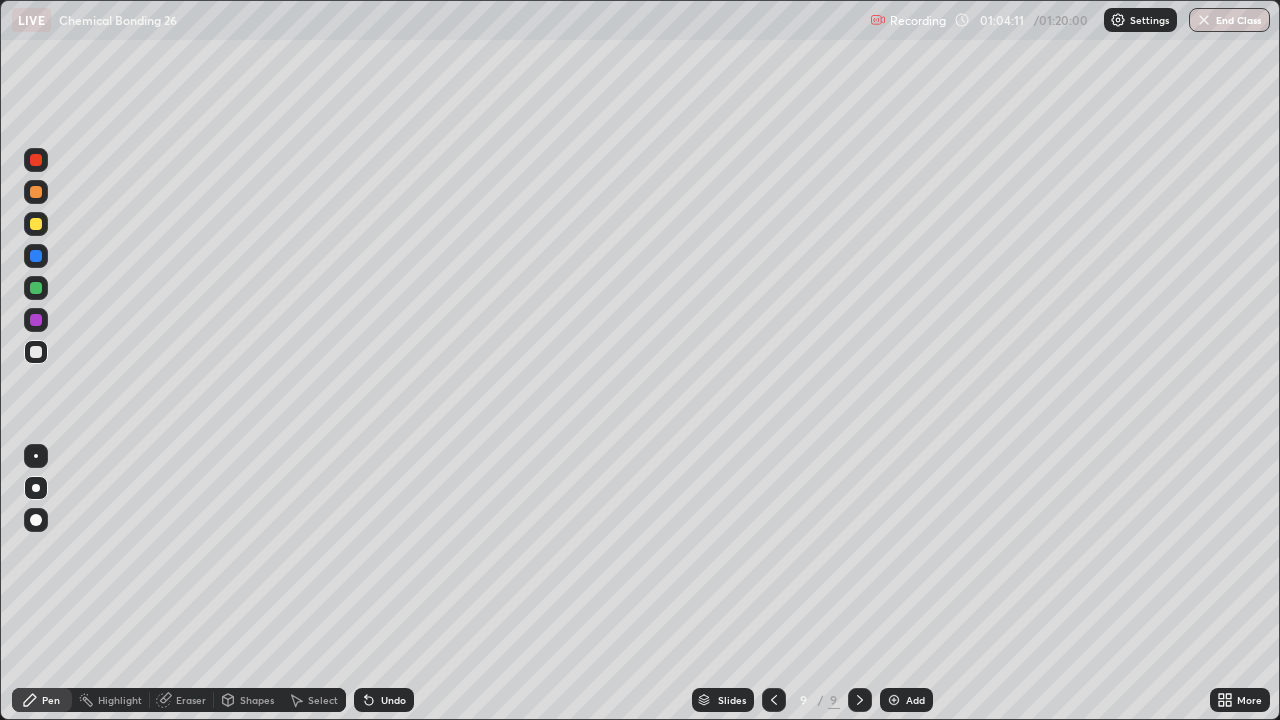 click on "Eraser" at bounding box center (191, 700) 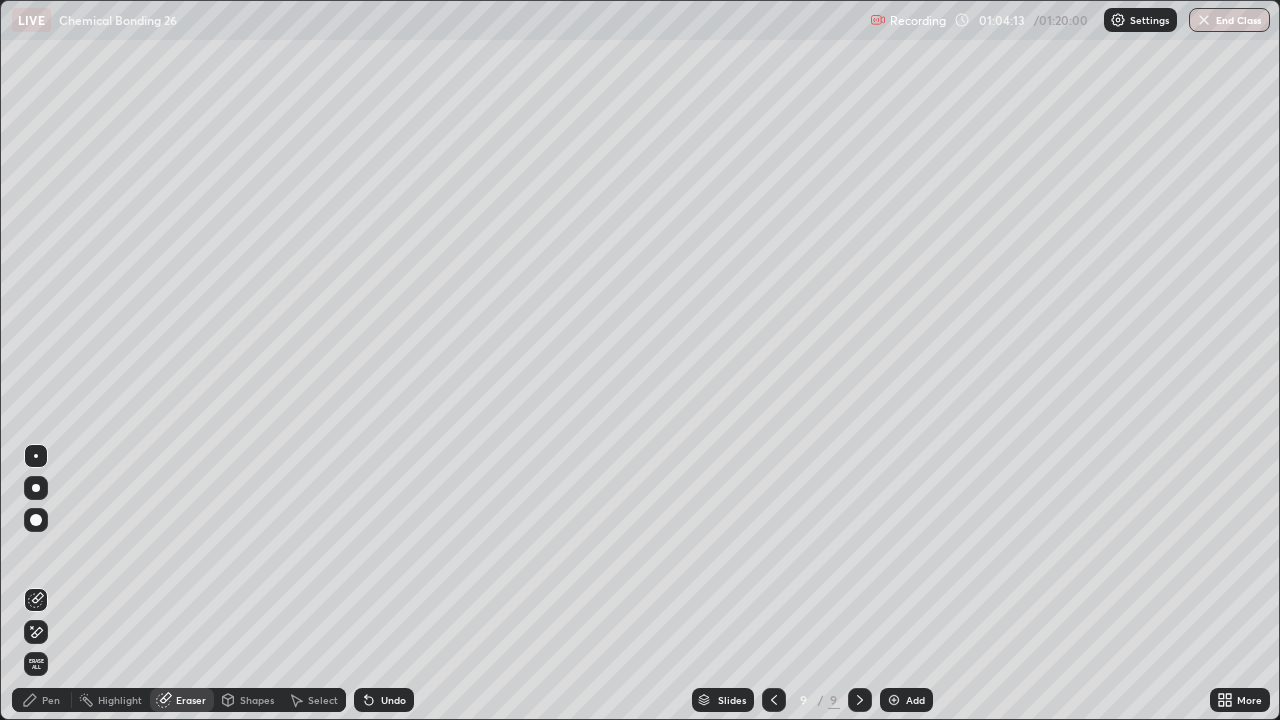 click on "Pen" at bounding box center [51, 700] 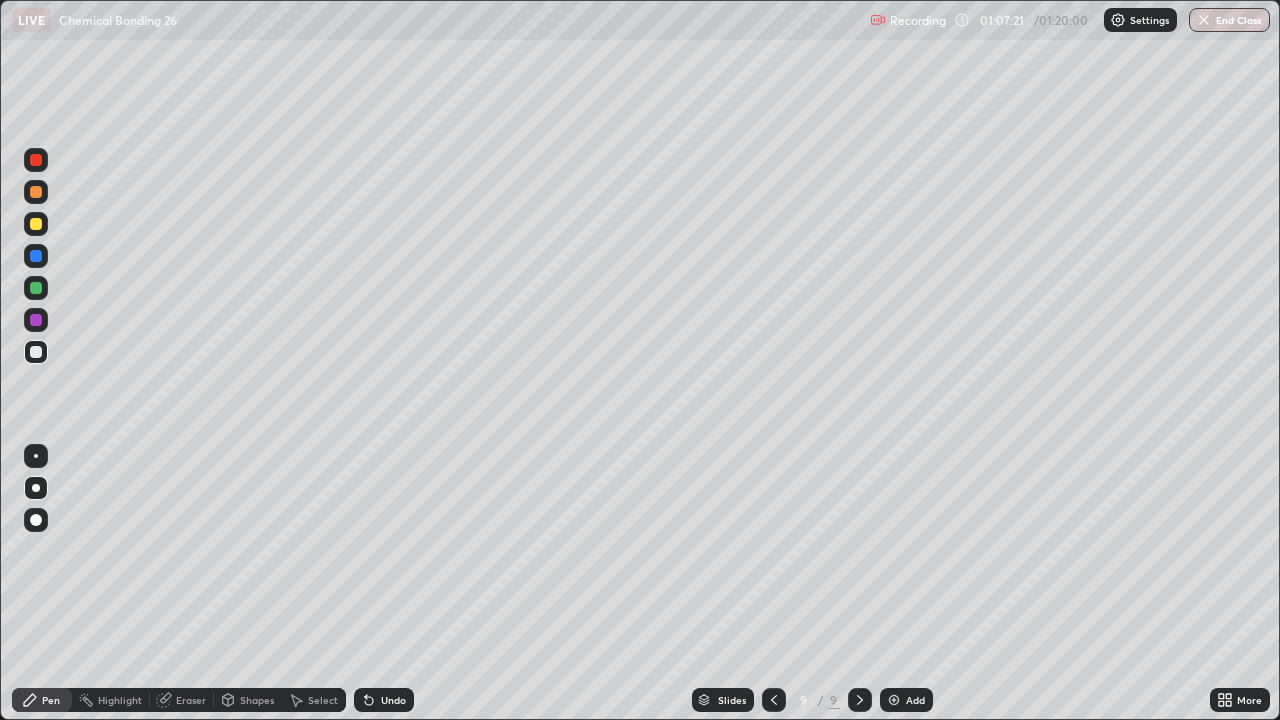 click on "Add" at bounding box center [906, 700] 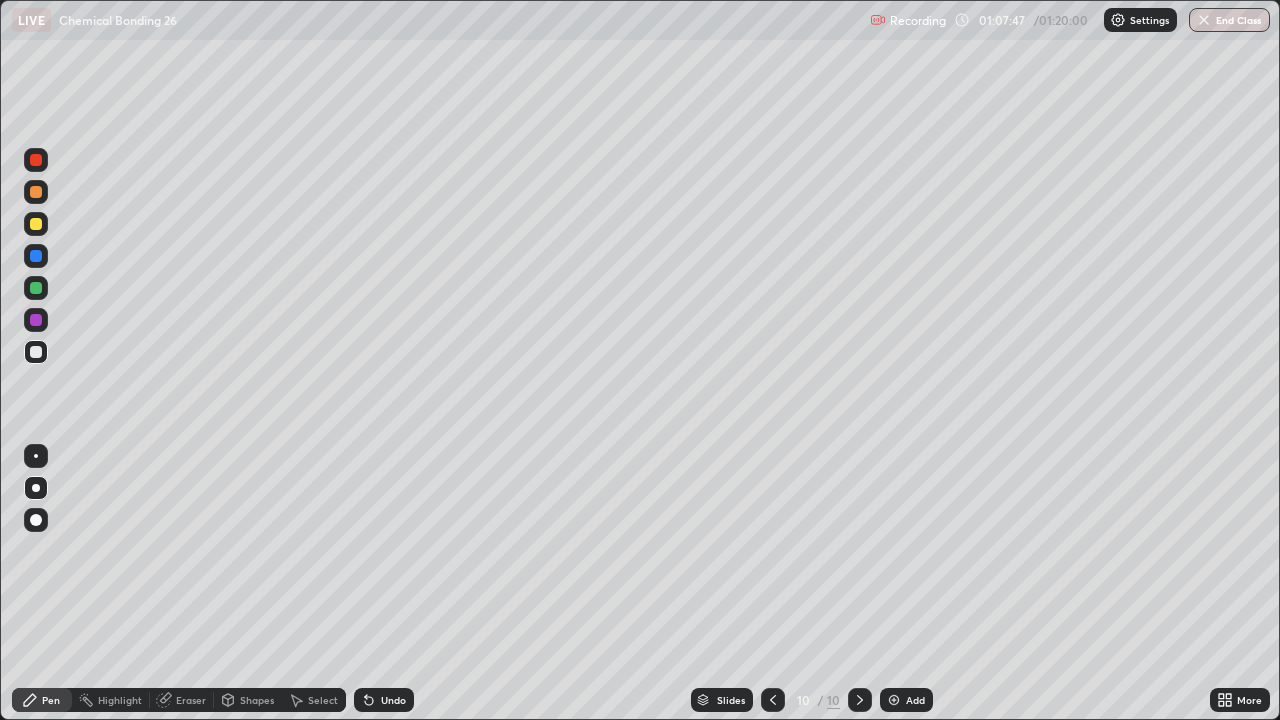 click 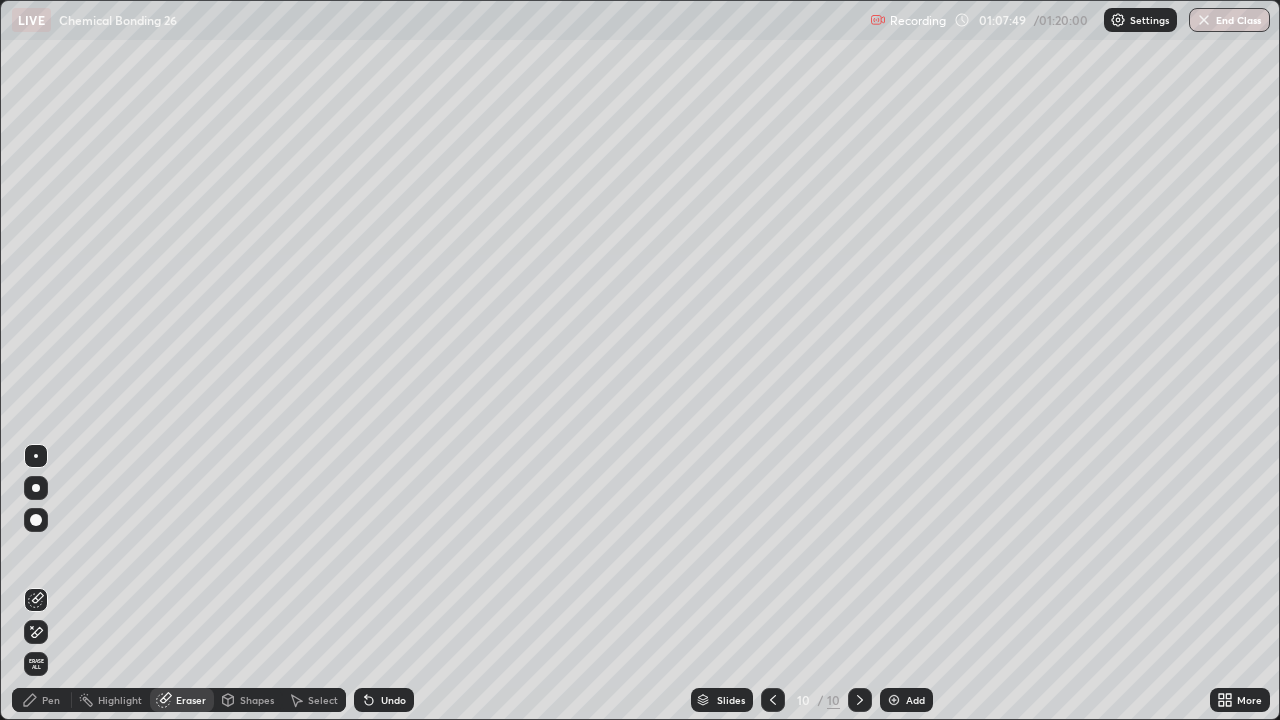click on "Pen" at bounding box center (51, 700) 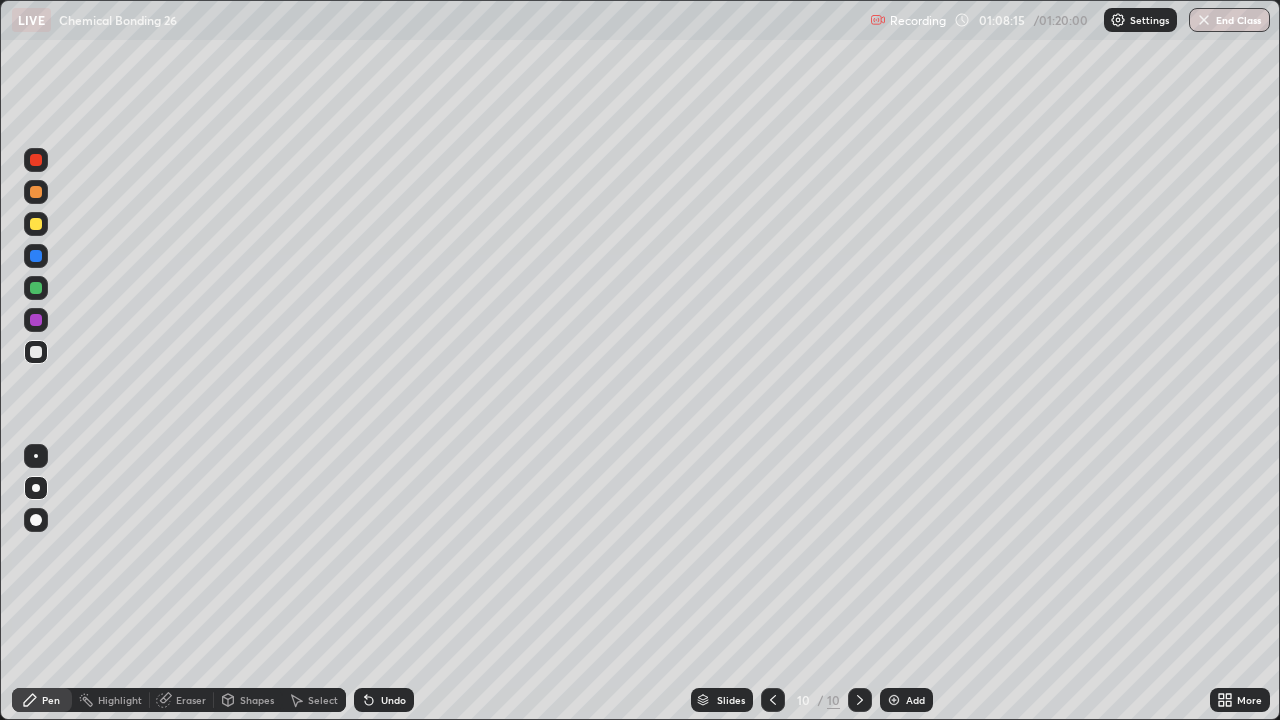 click at bounding box center (36, 224) 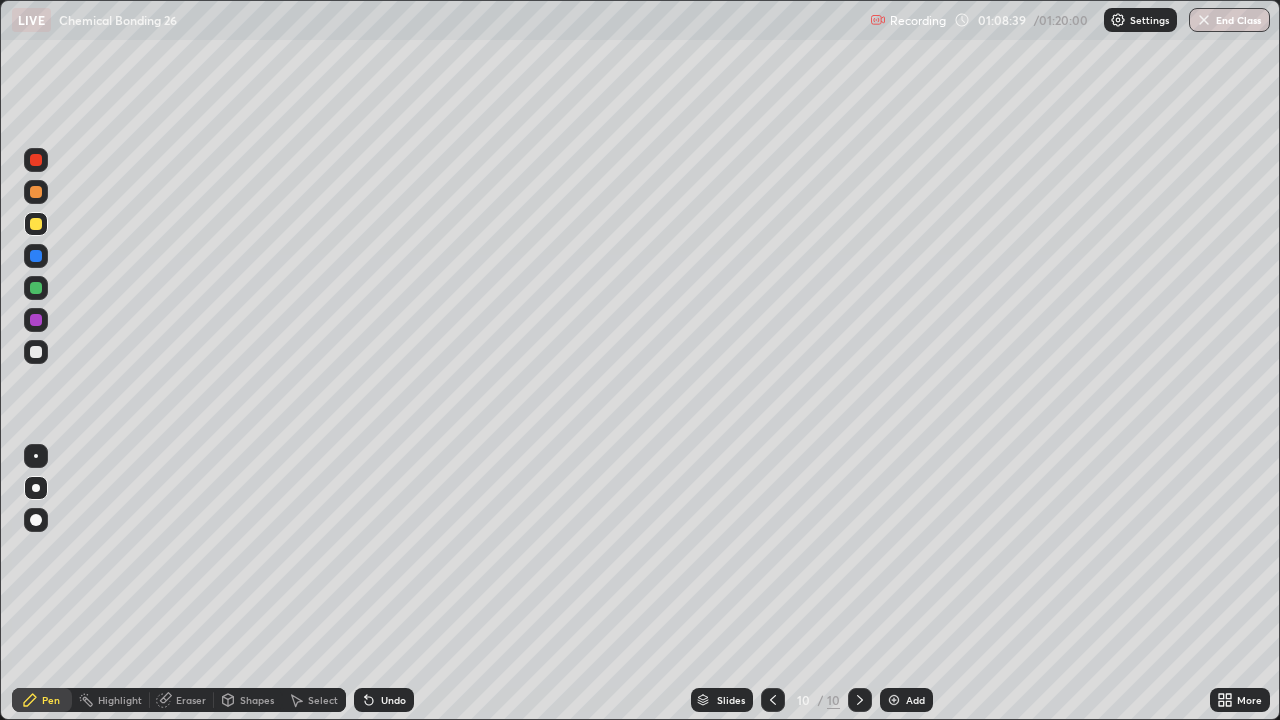 click on "Eraser" at bounding box center (191, 700) 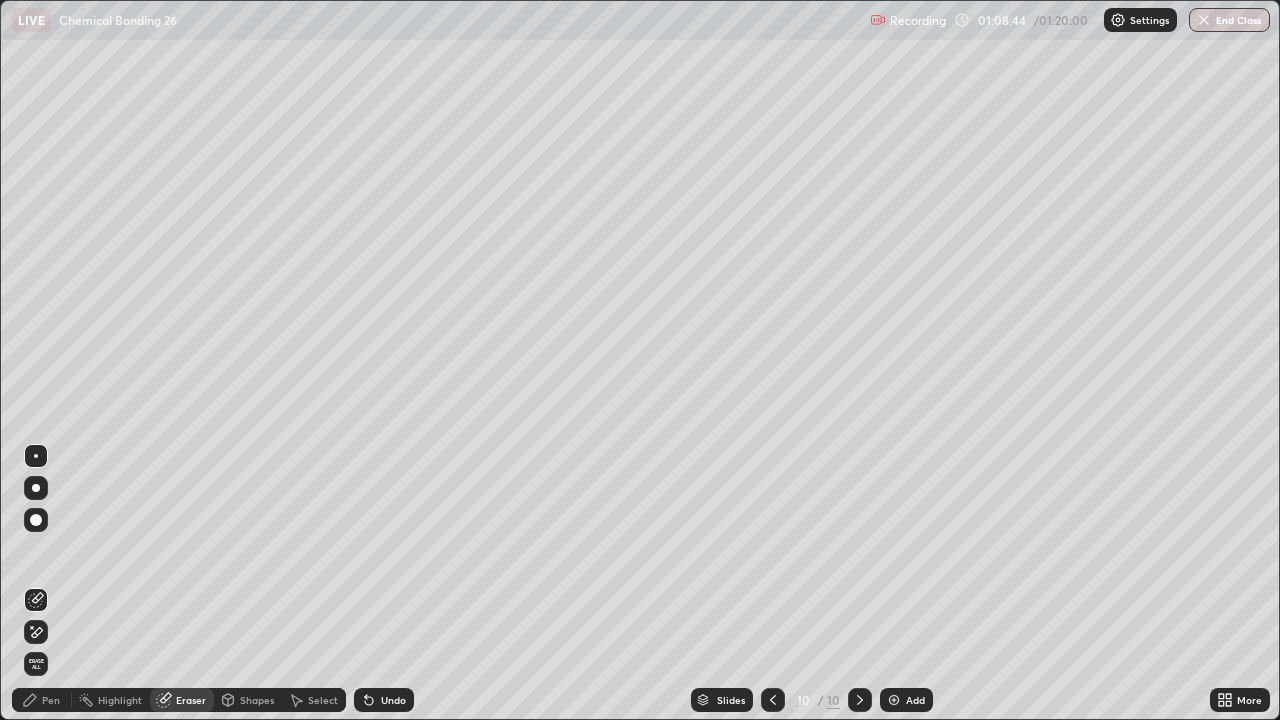 click on "Pen" at bounding box center [51, 700] 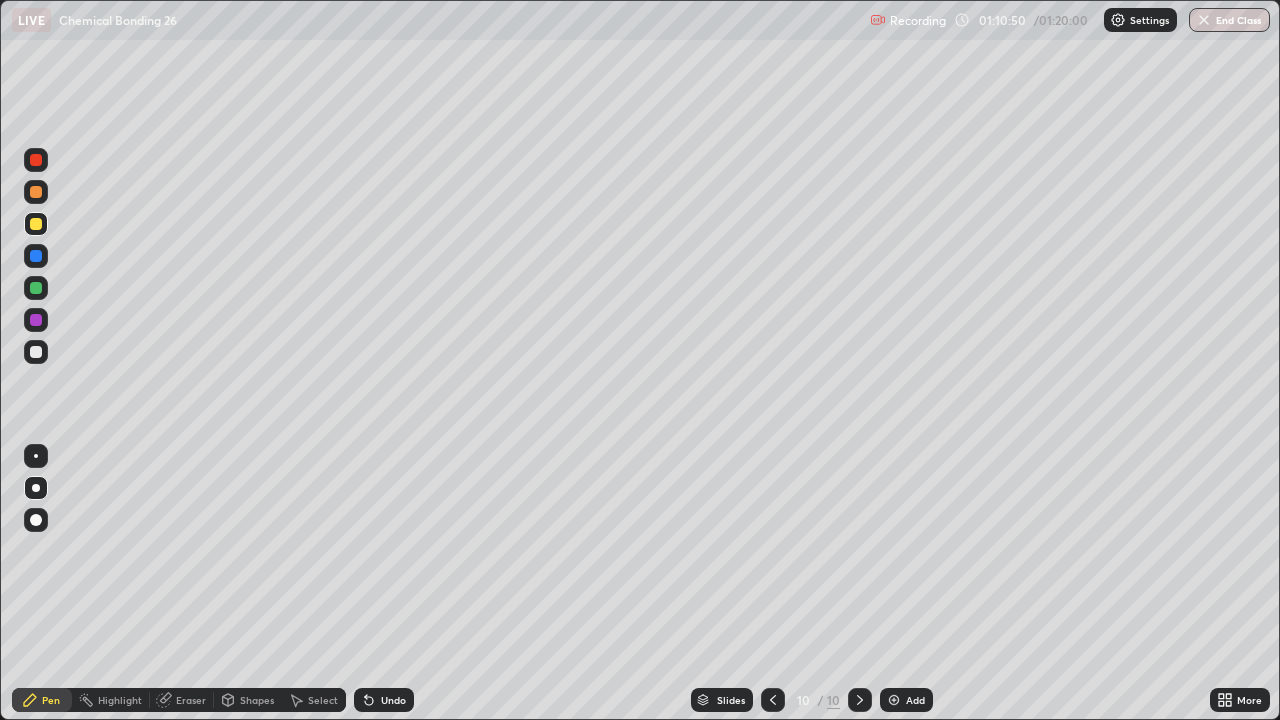 click at bounding box center (36, 352) 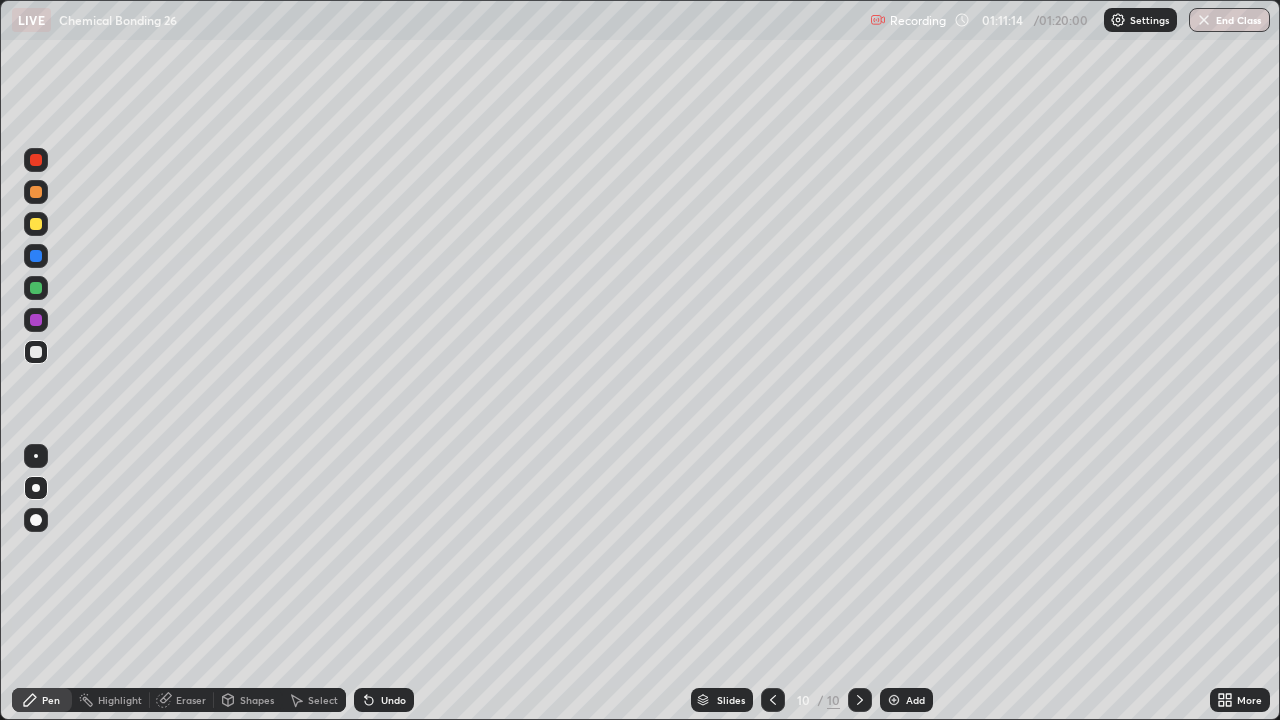 click on "Eraser" at bounding box center (191, 700) 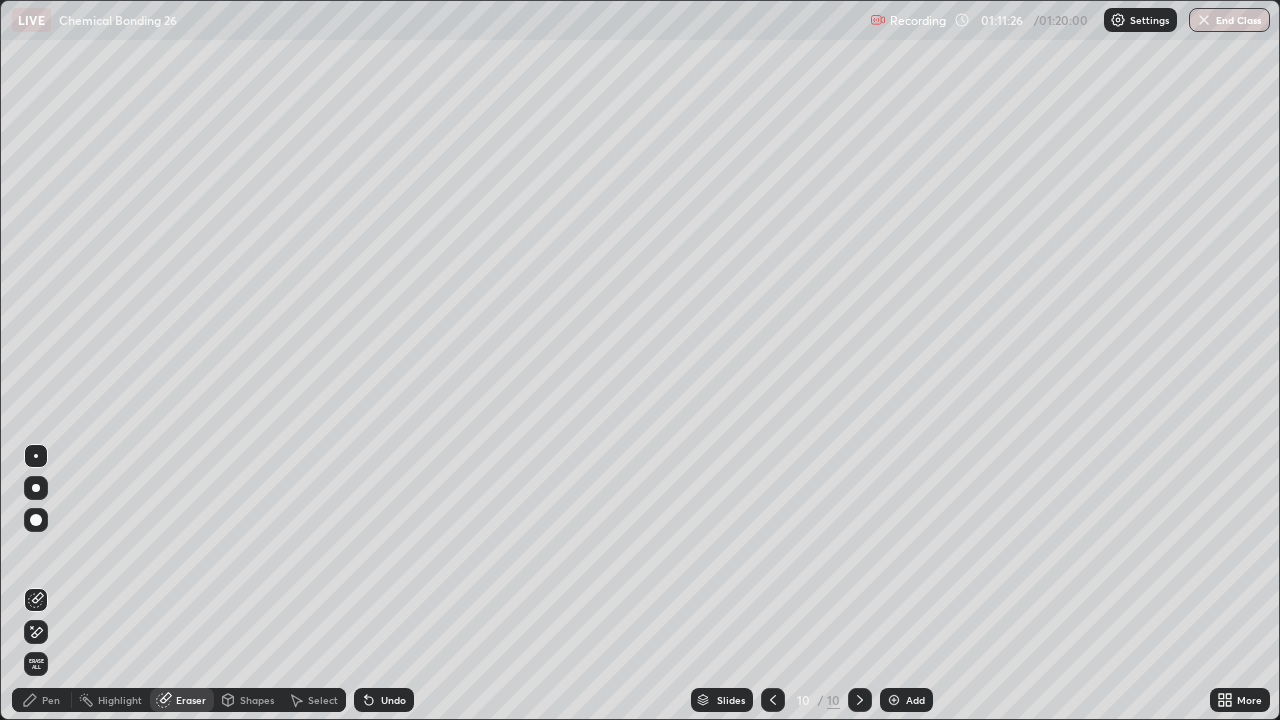 click 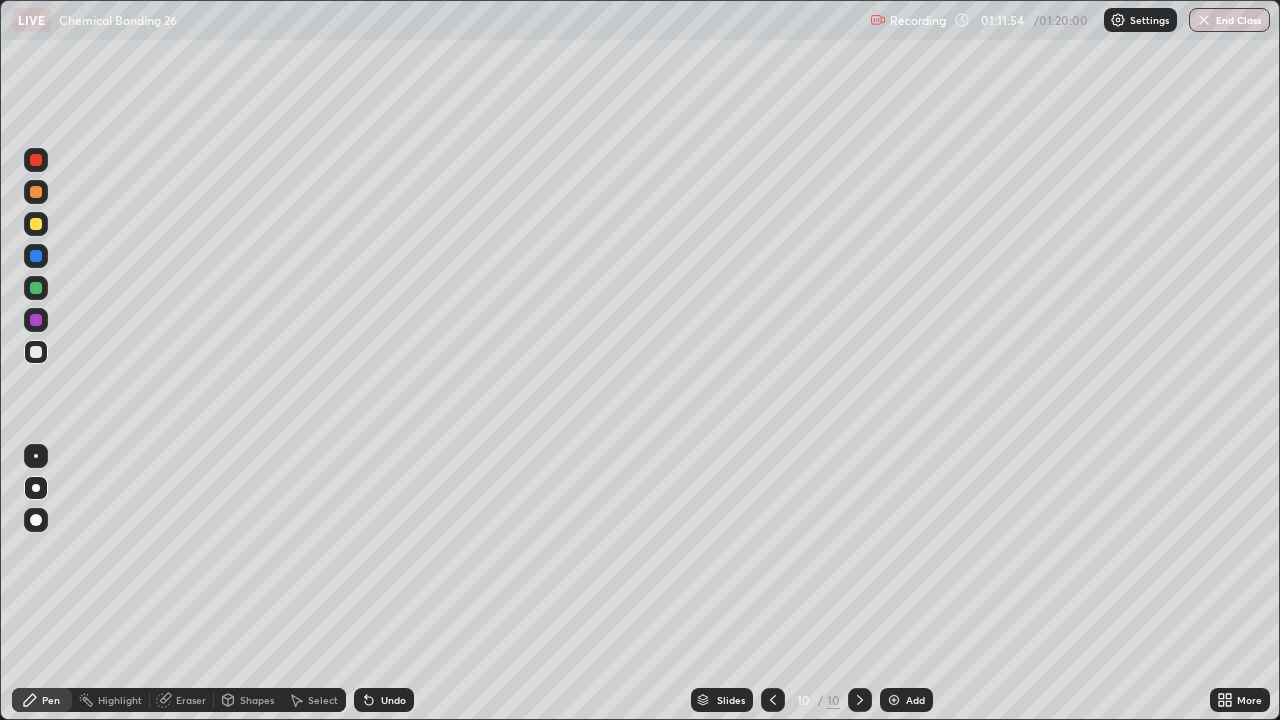 click on "End Class" at bounding box center [1229, 20] 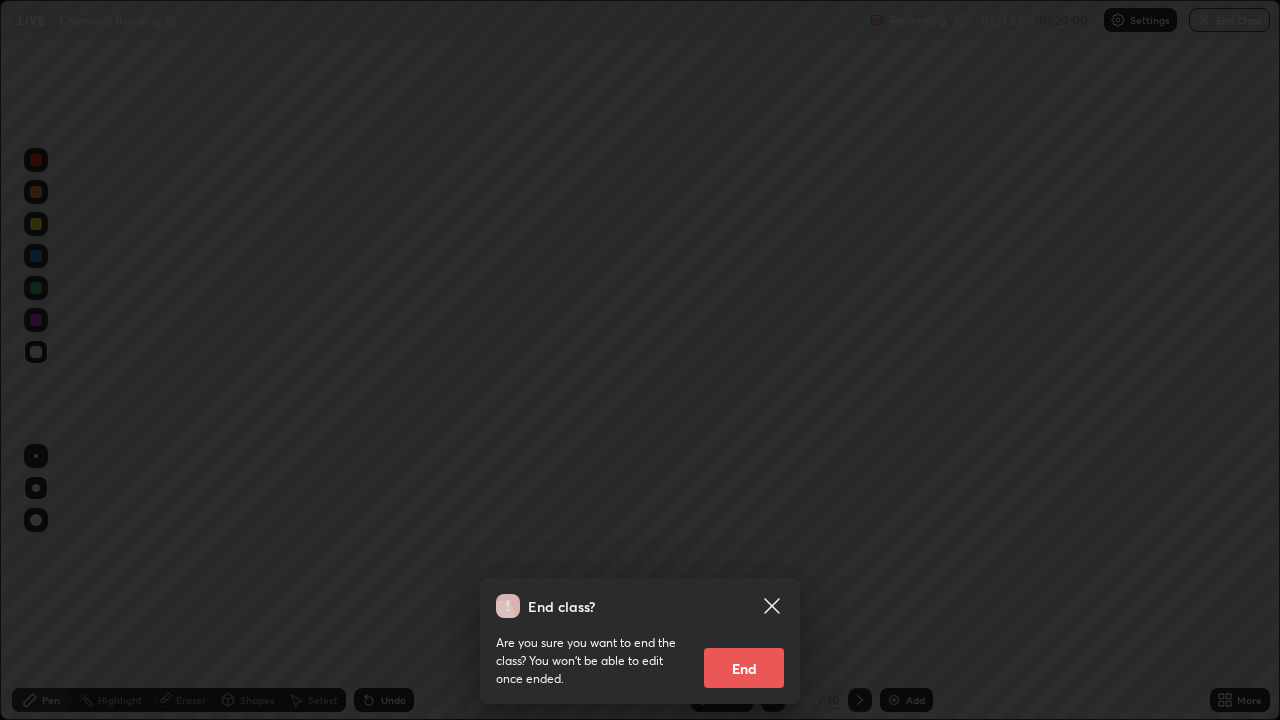 click on "End" at bounding box center (744, 668) 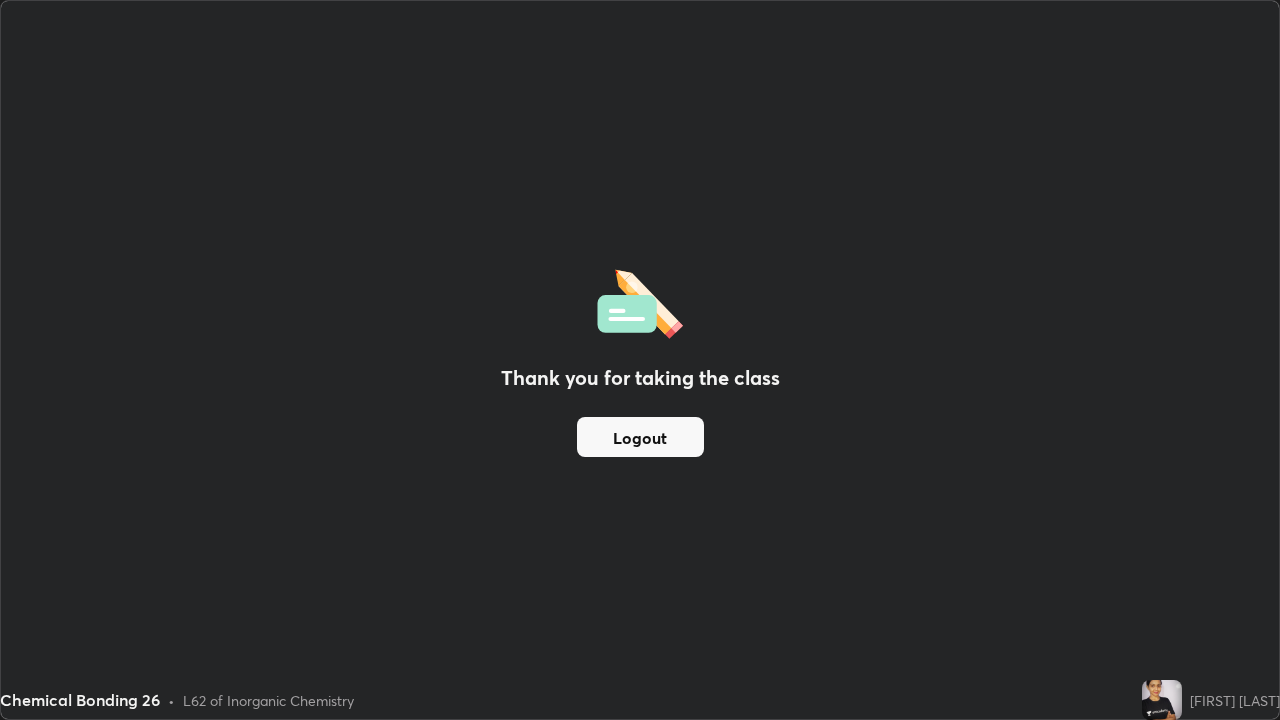 click on "Logout" at bounding box center [640, 437] 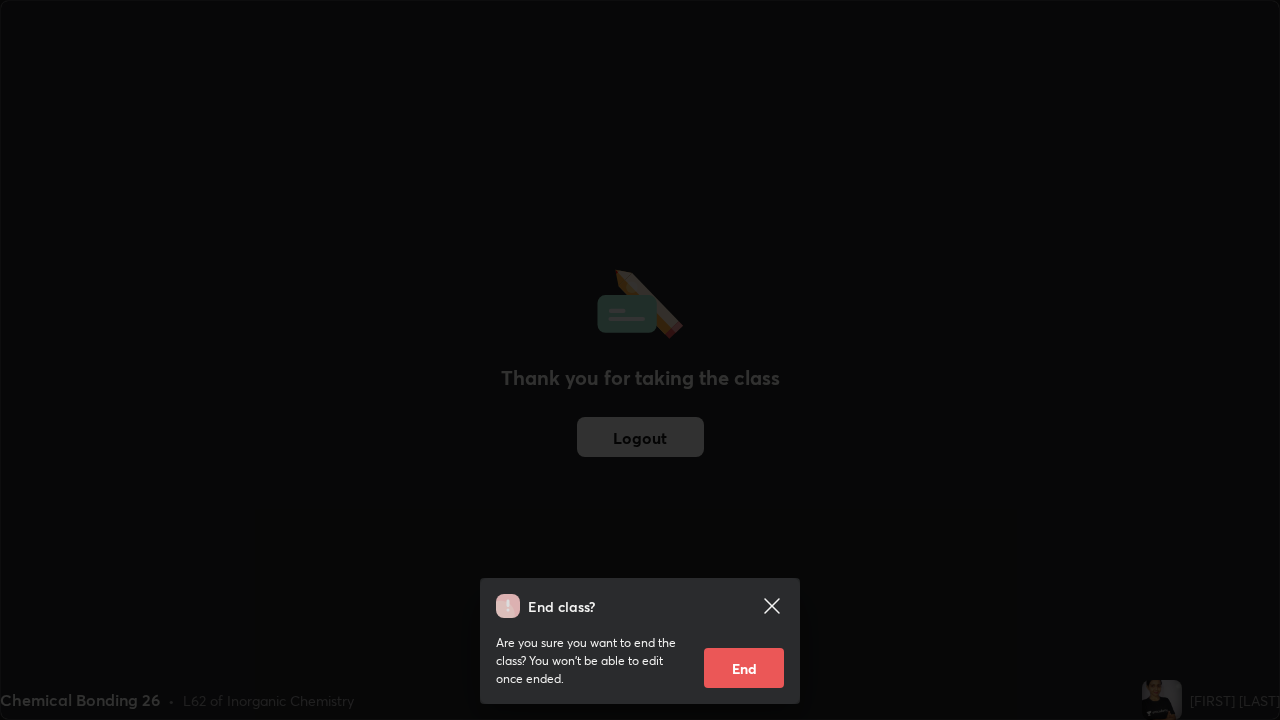 click on "End class? Are you sure you want to end the class? You won’t be able to edit once ended. End" at bounding box center (640, 360) 